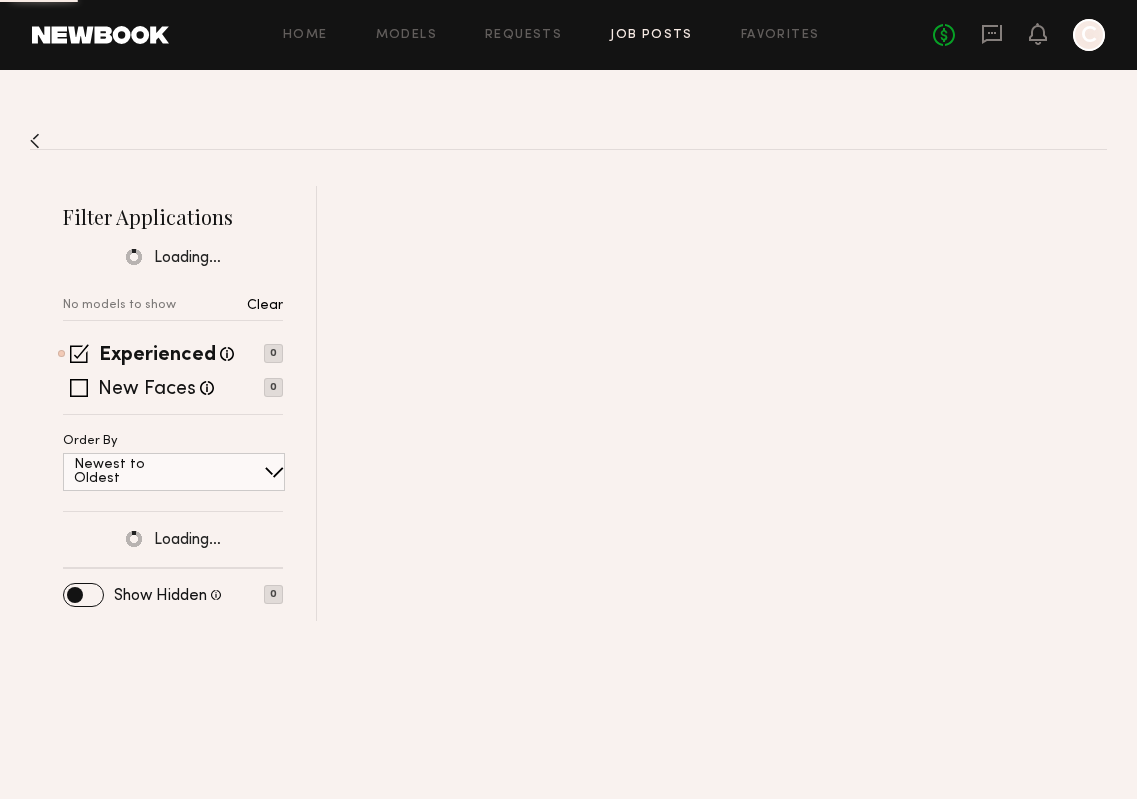scroll, scrollTop: 0, scrollLeft: 0, axis: both 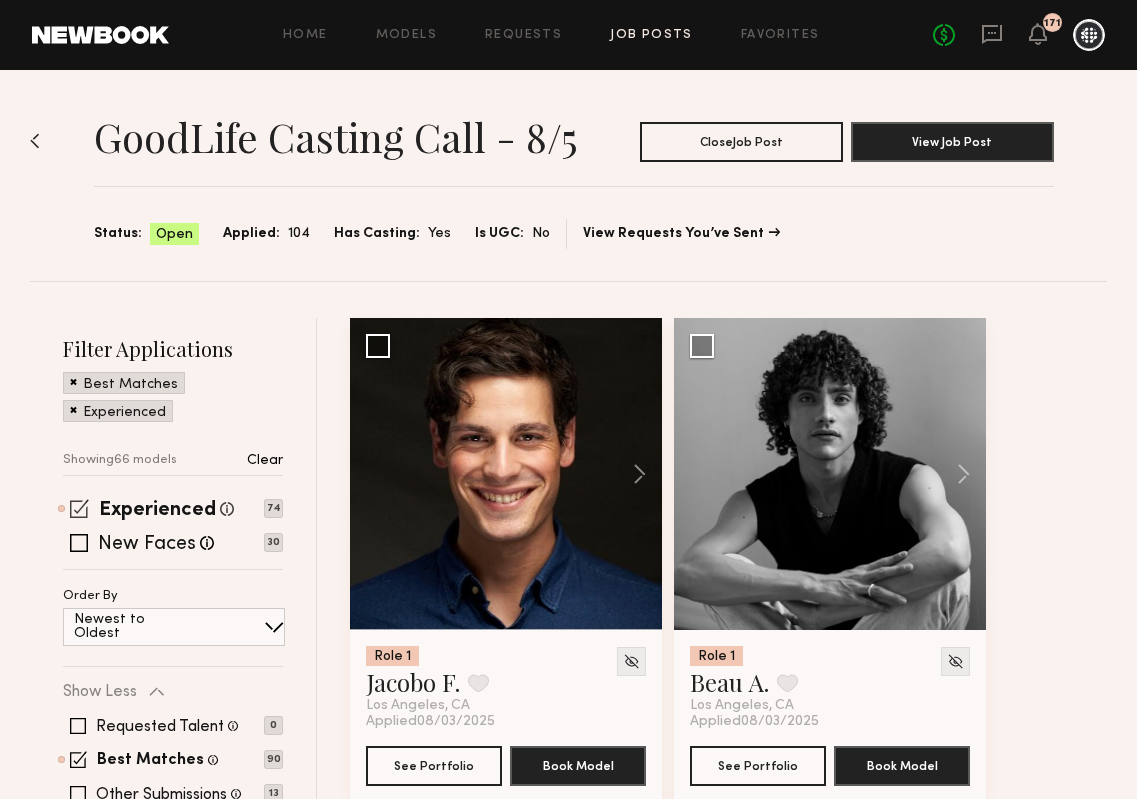 click 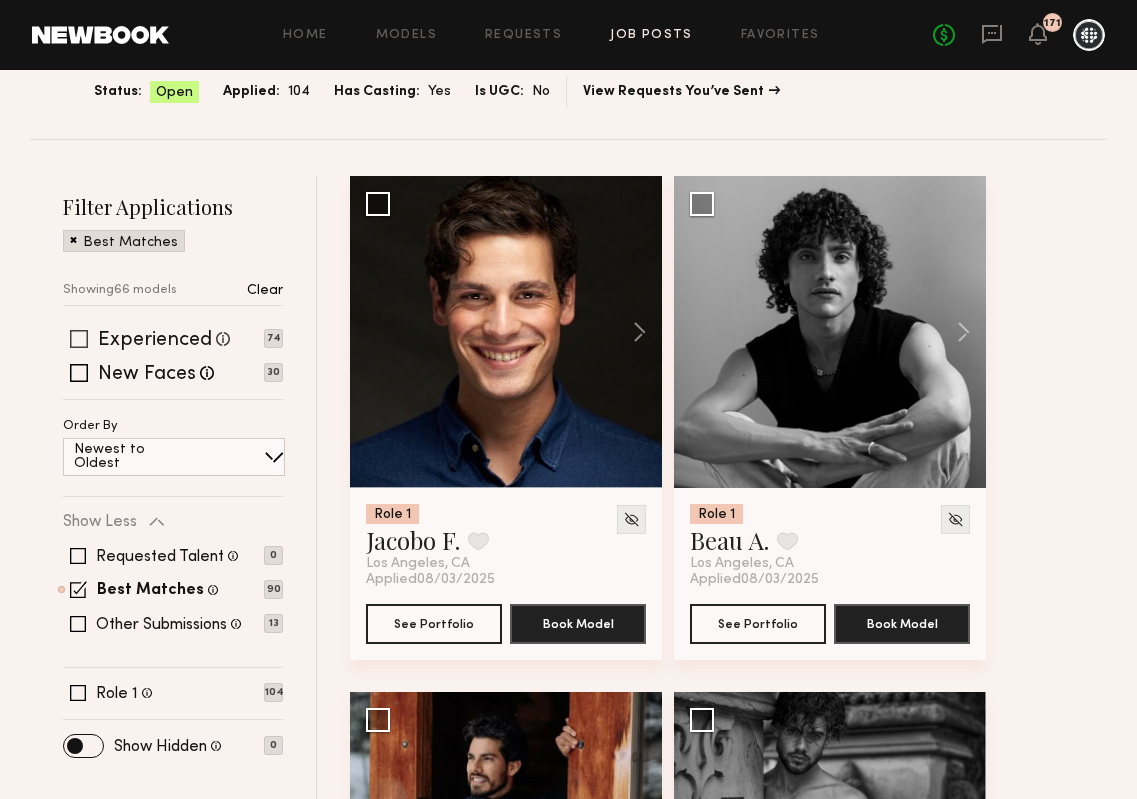 scroll, scrollTop: 152, scrollLeft: 0, axis: vertical 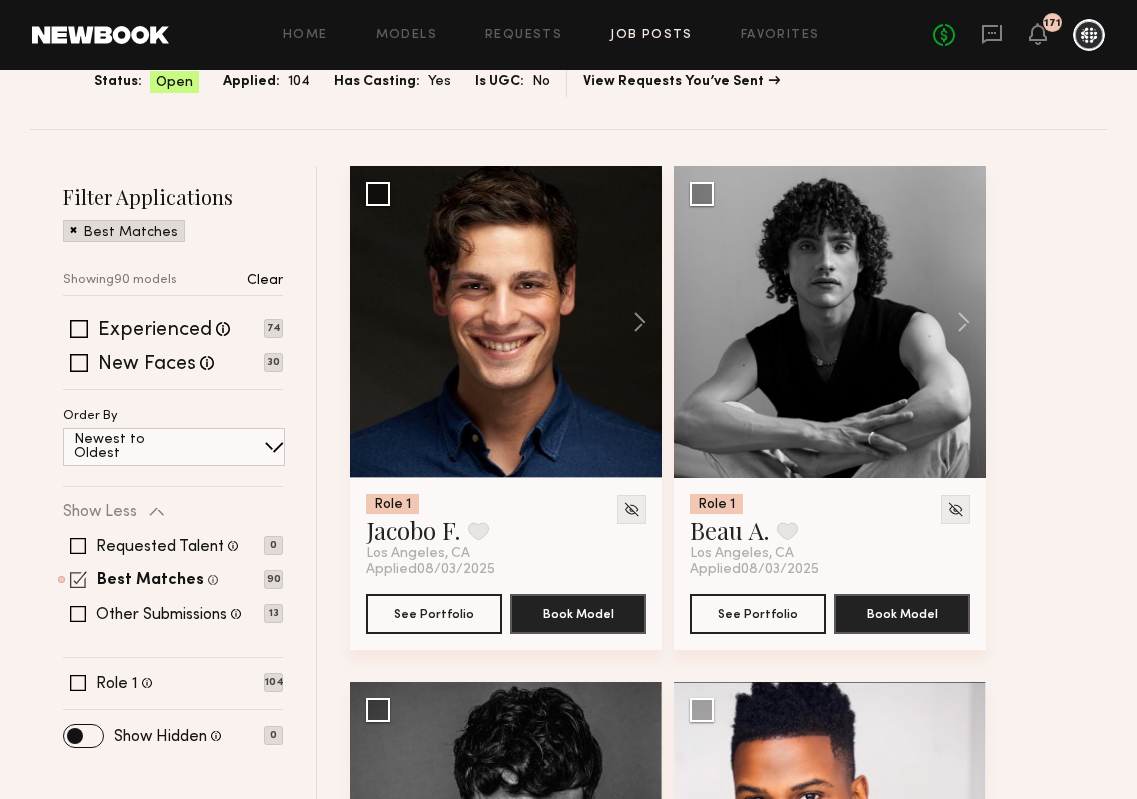 click 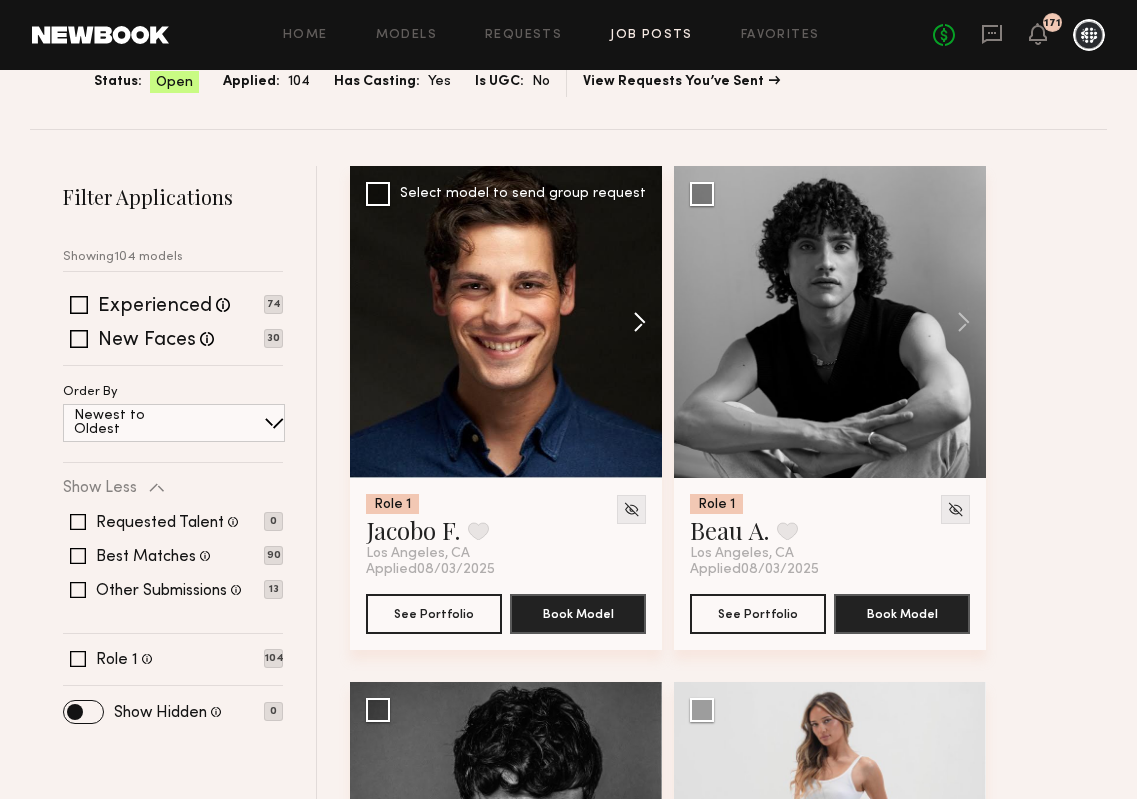 click 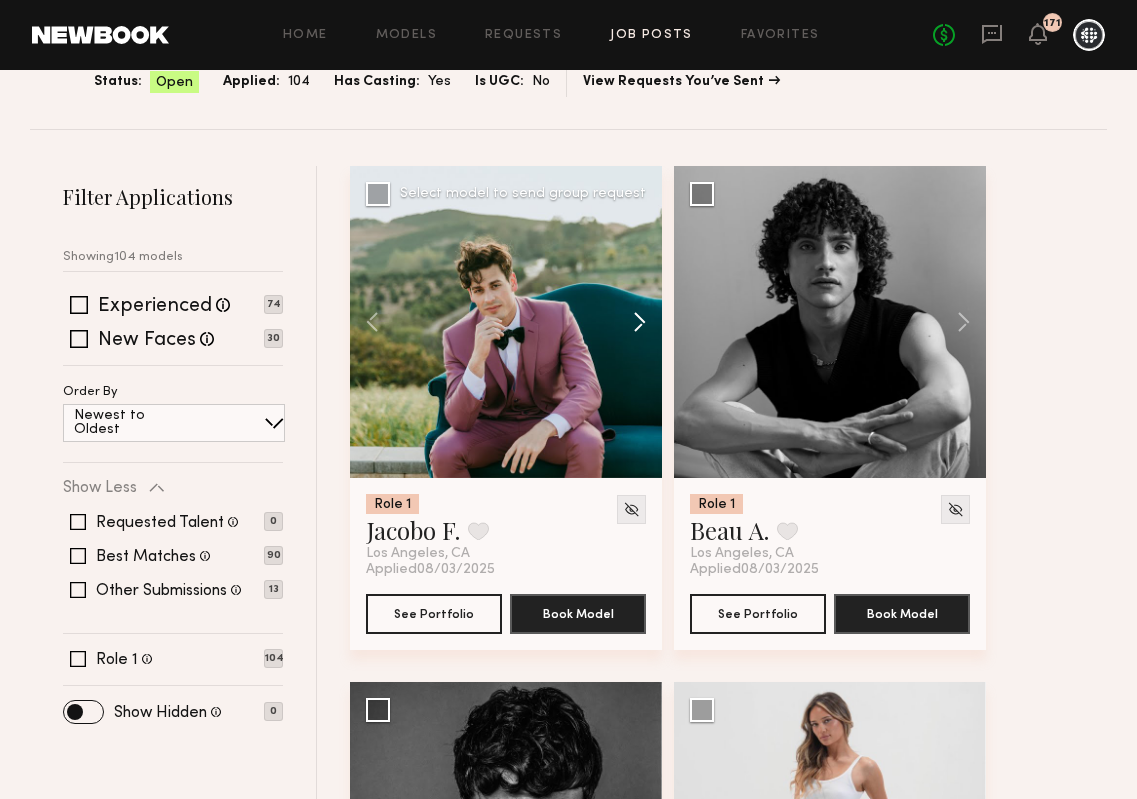 click 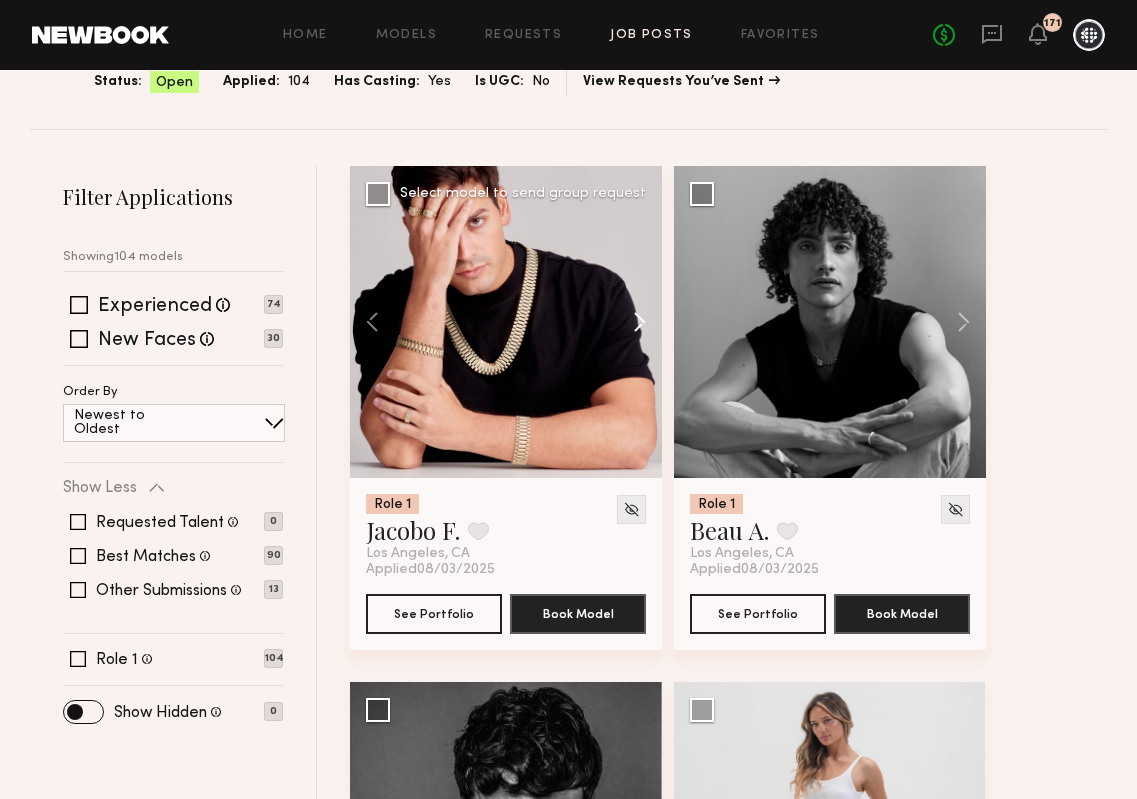 click 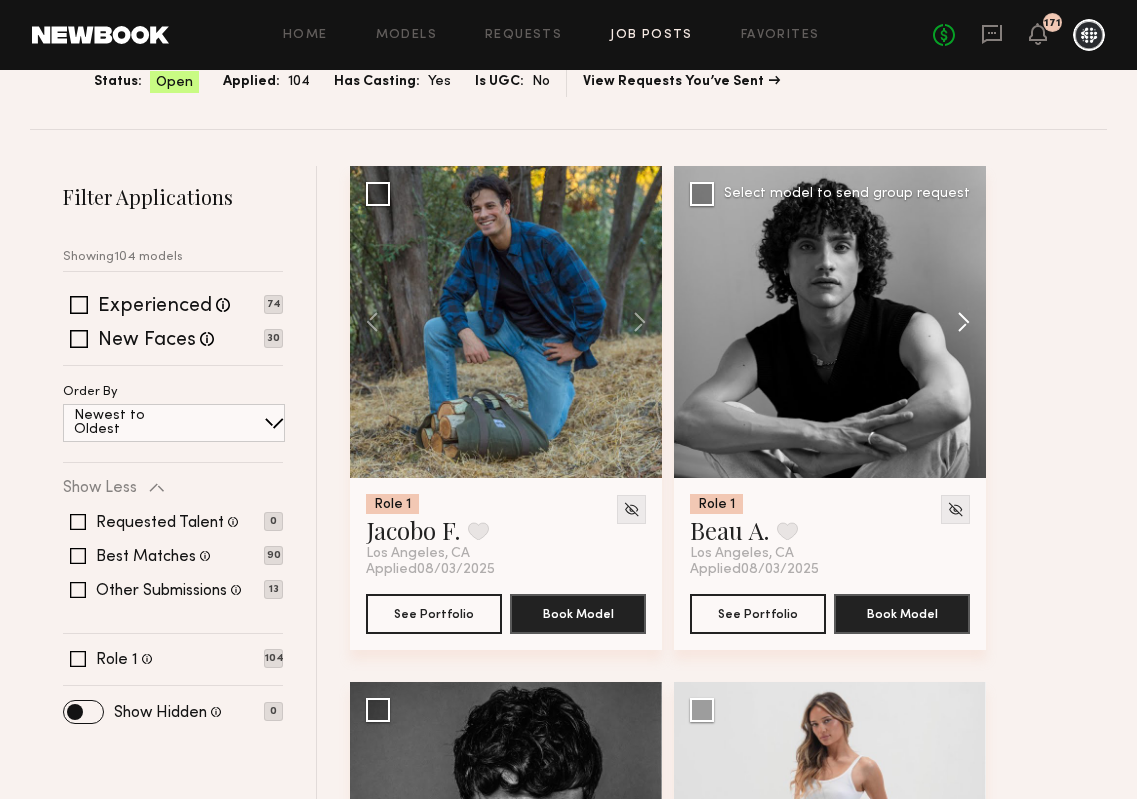 click 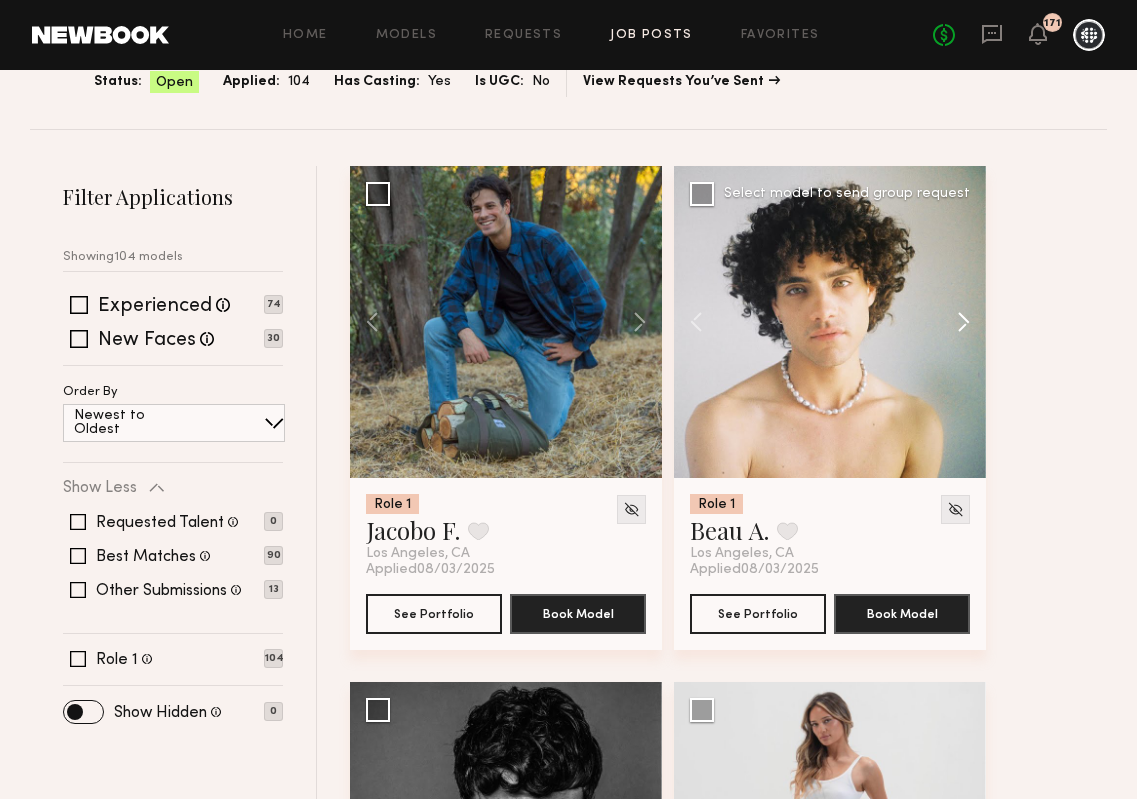 click 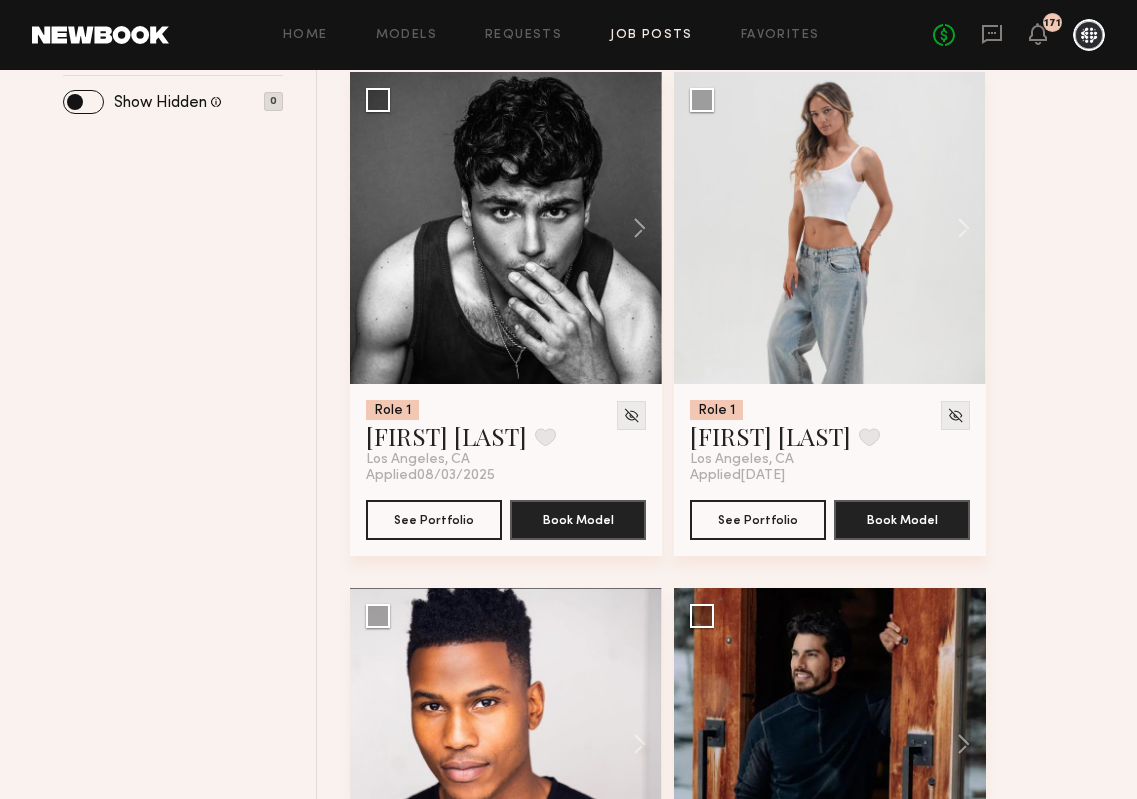 scroll, scrollTop: 758, scrollLeft: 0, axis: vertical 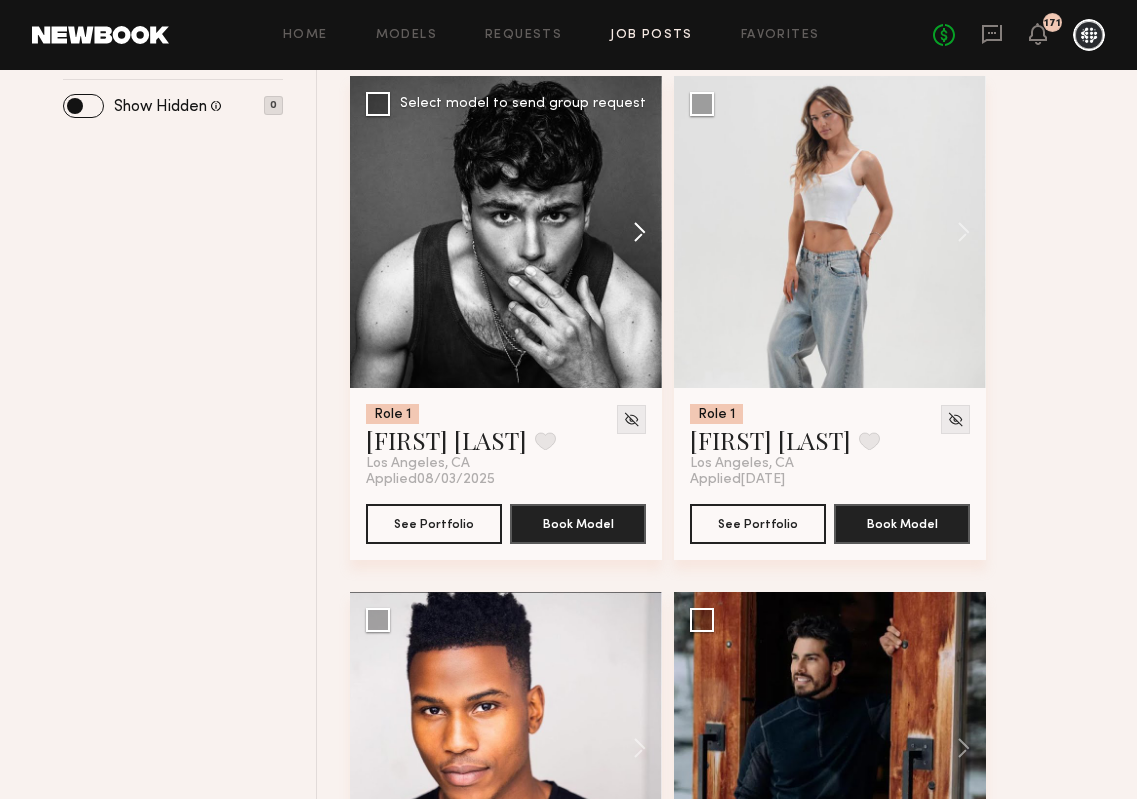 click 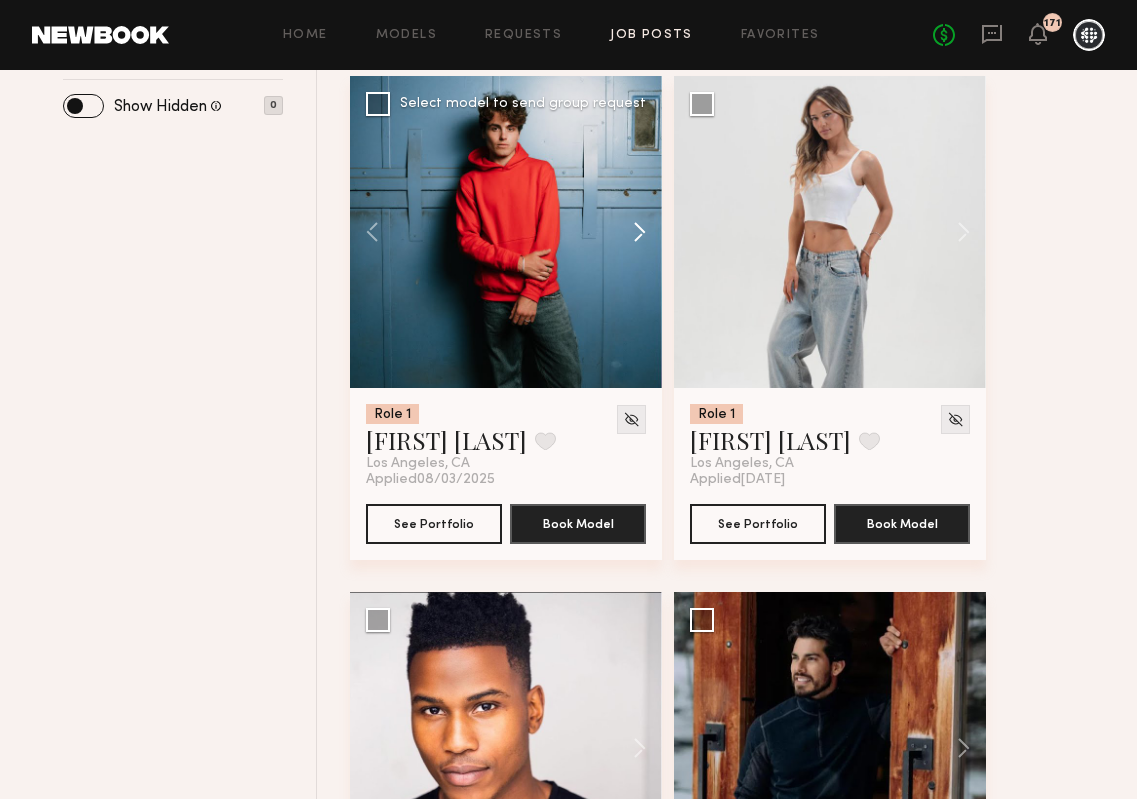 click 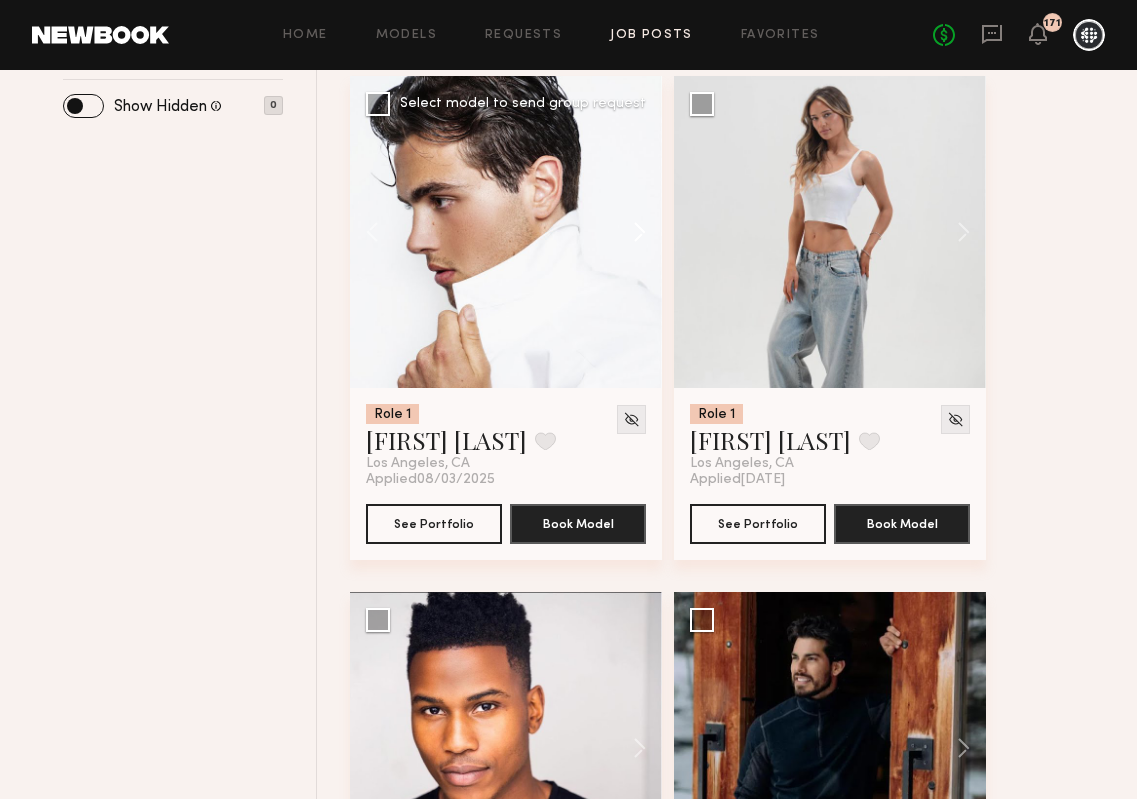 click 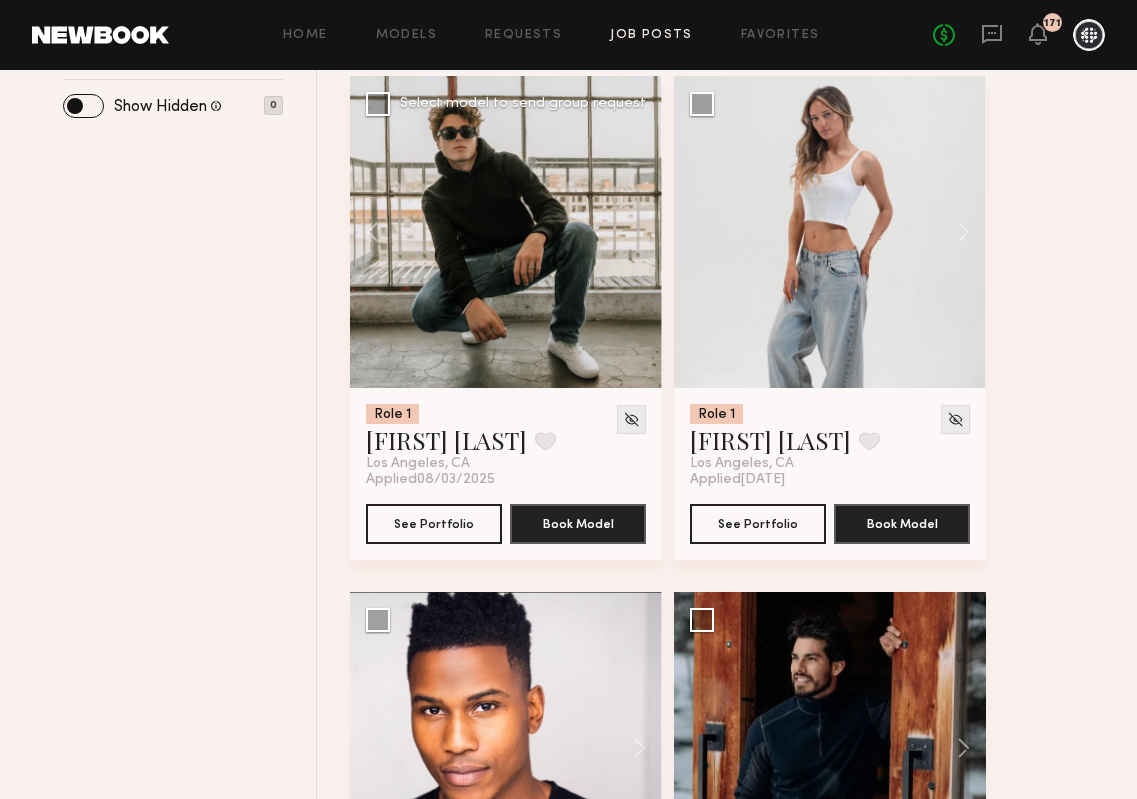 click 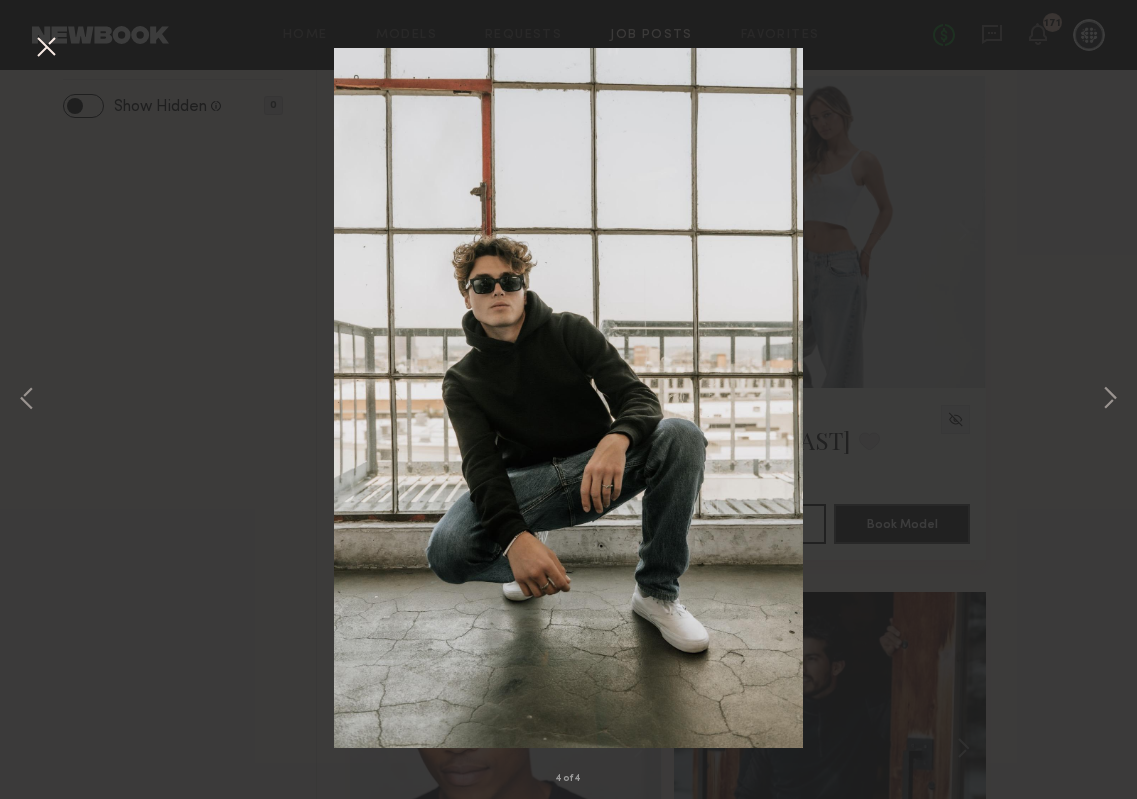 click at bounding box center (46, 48) 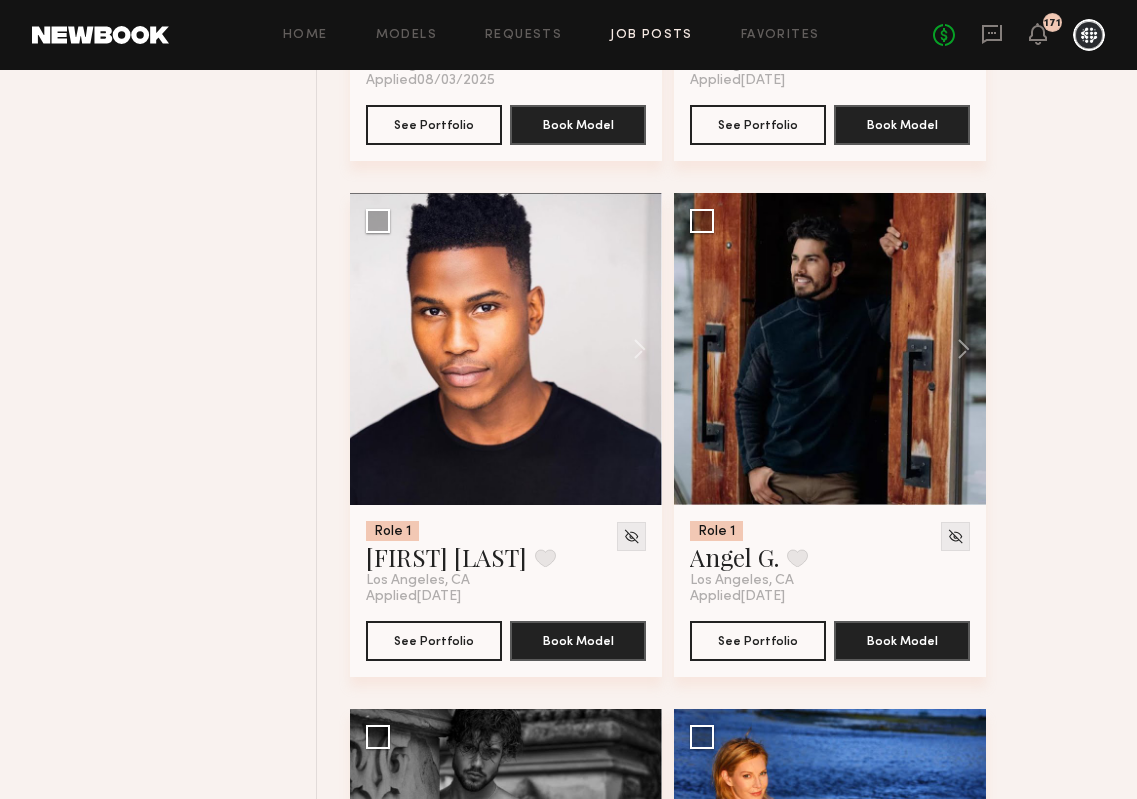 scroll, scrollTop: 1167, scrollLeft: 0, axis: vertical 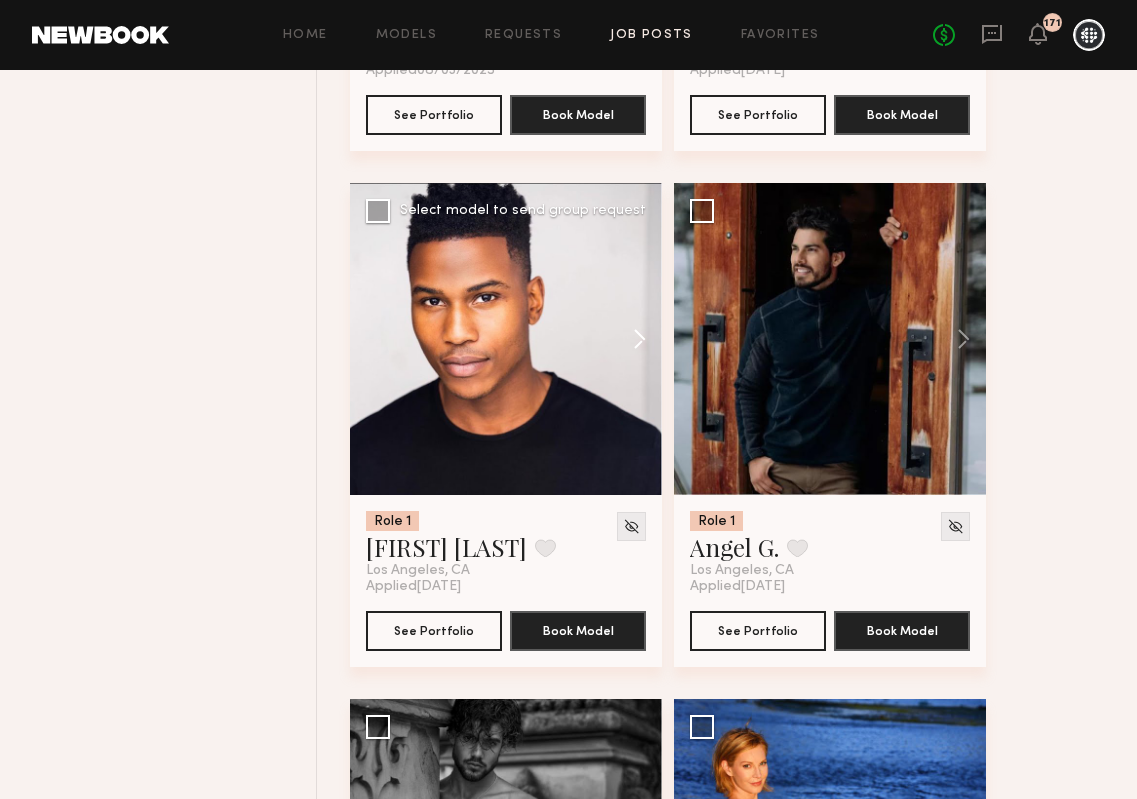click 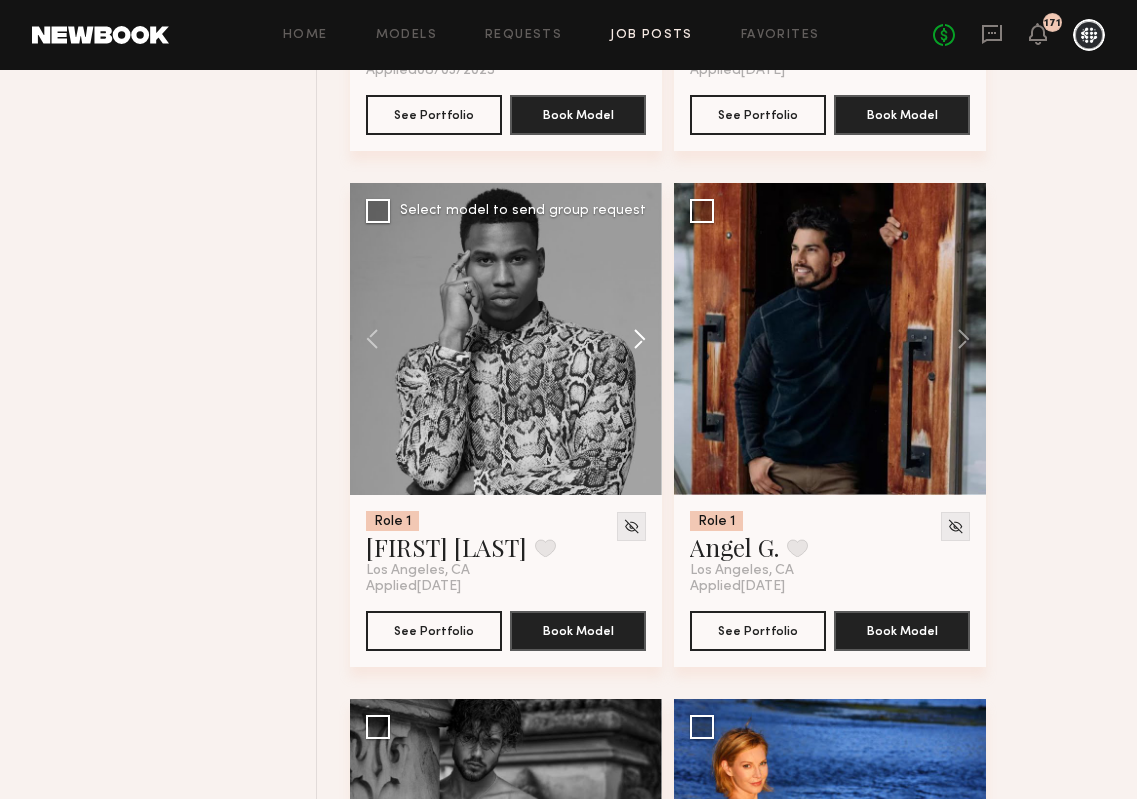 click 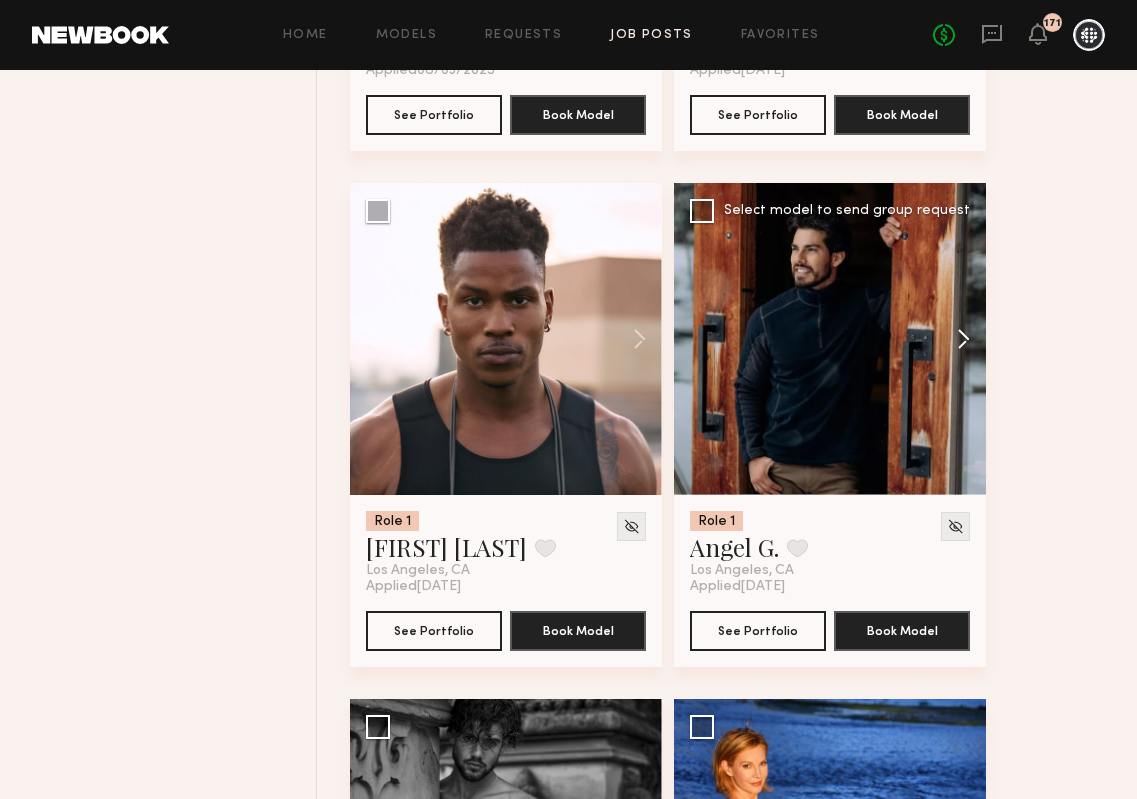 click 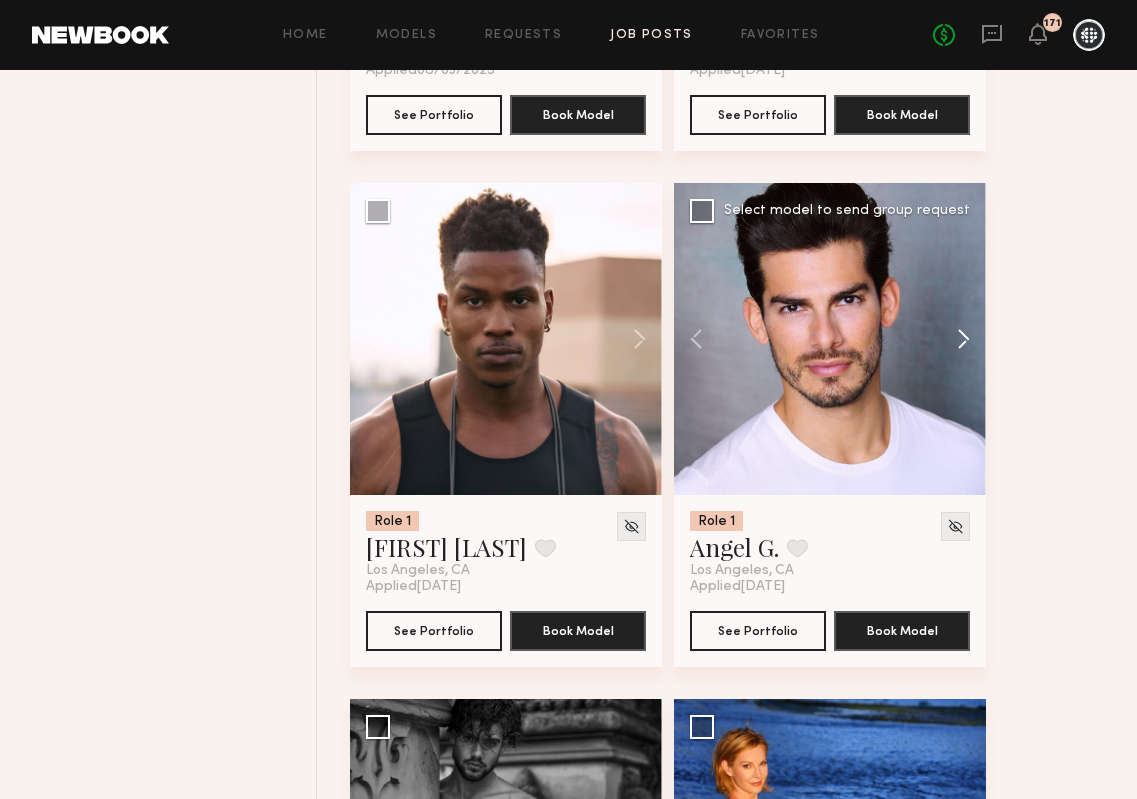 click 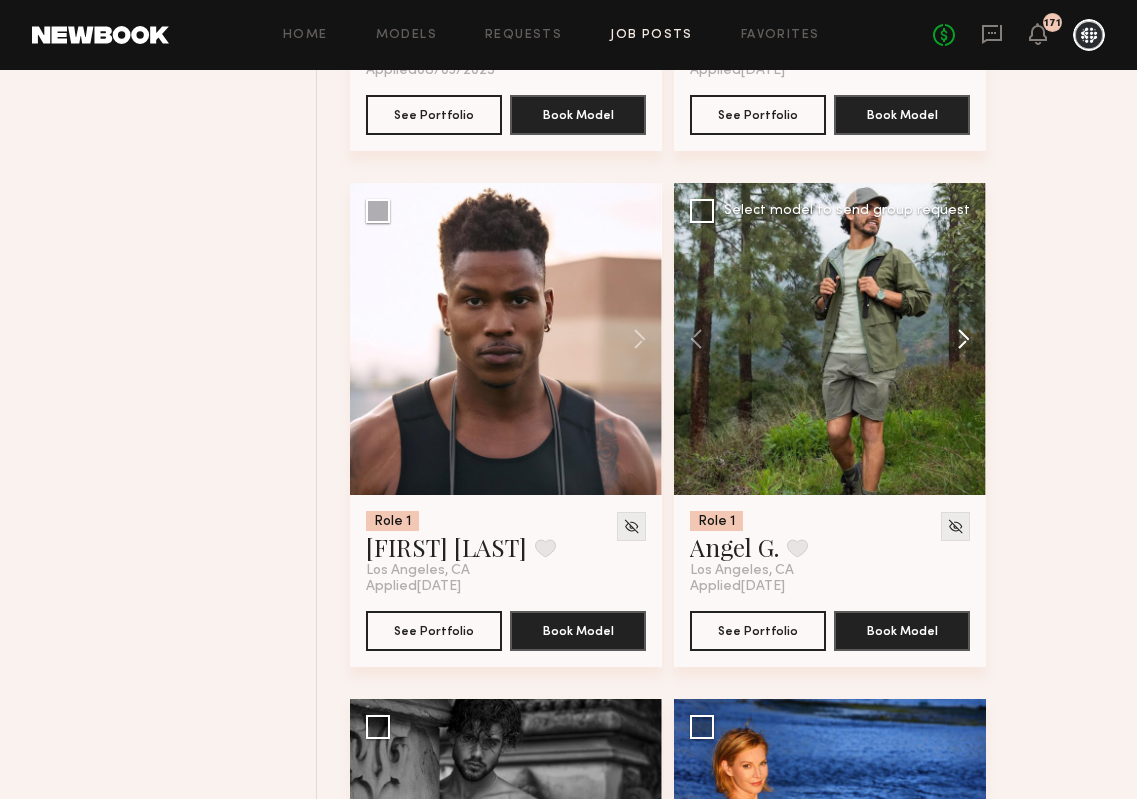 click 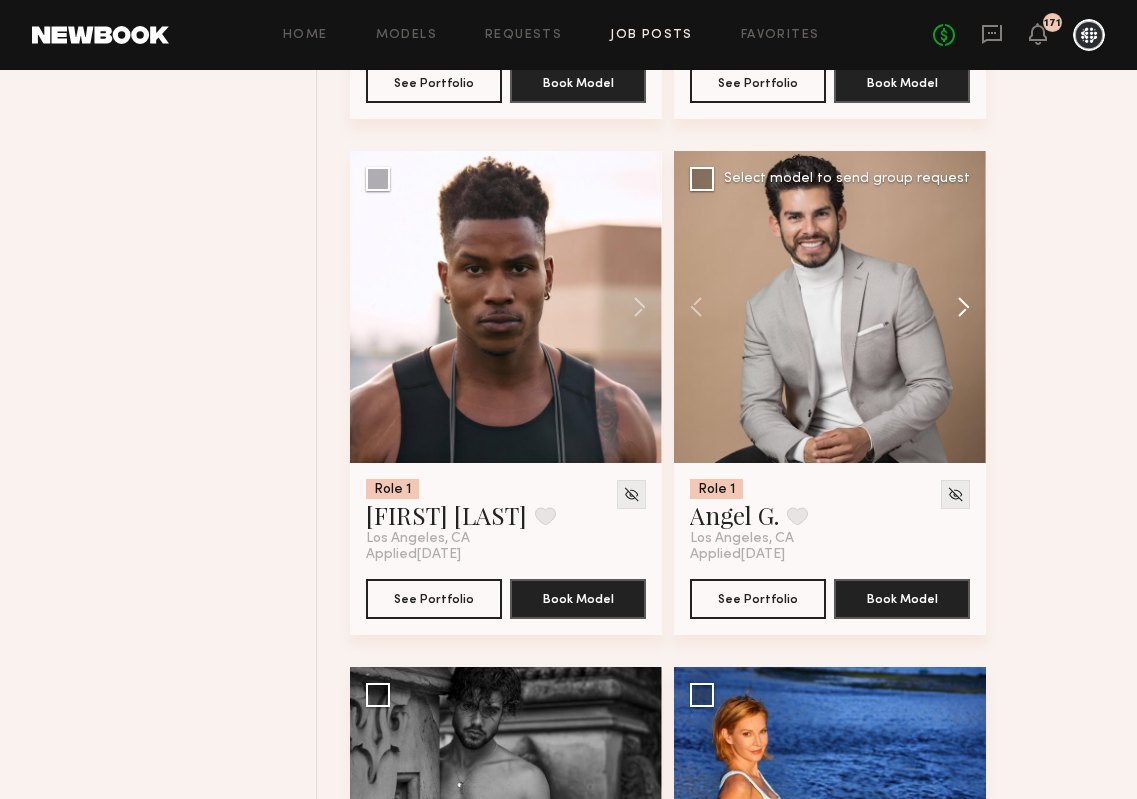scroll, scrollTop: 1192, scrollLeft: 0, axis: vertical 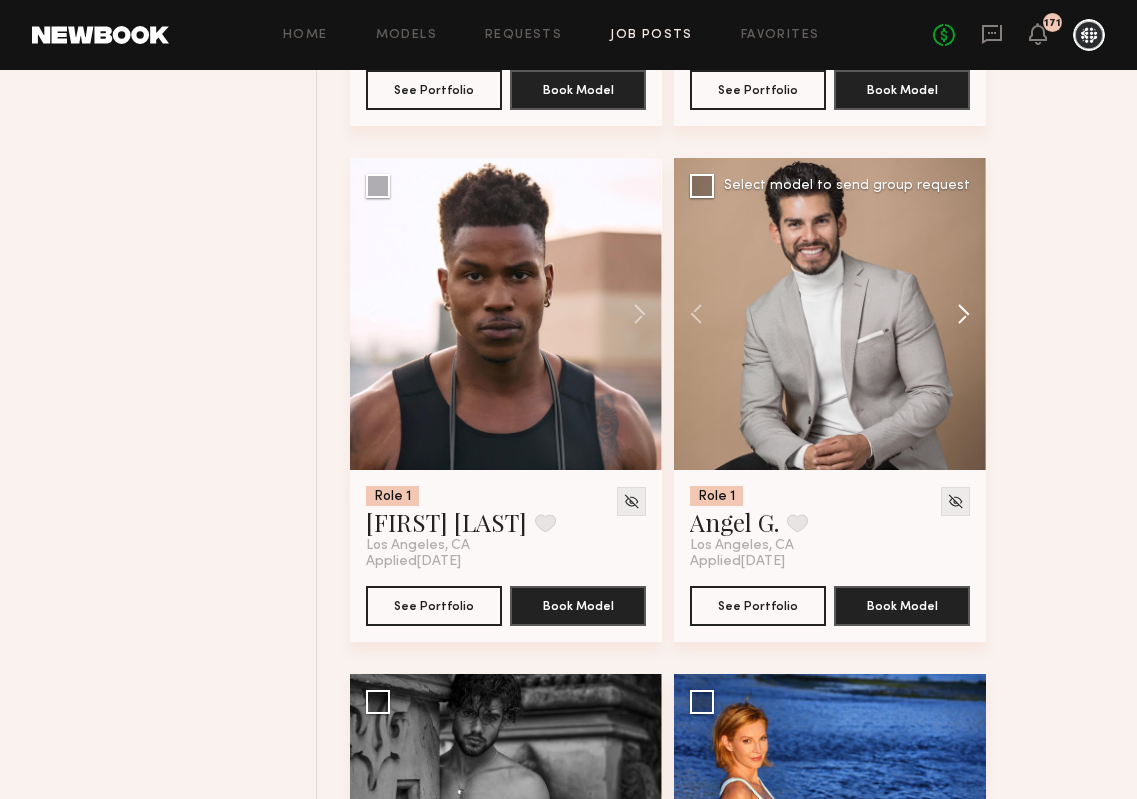 click 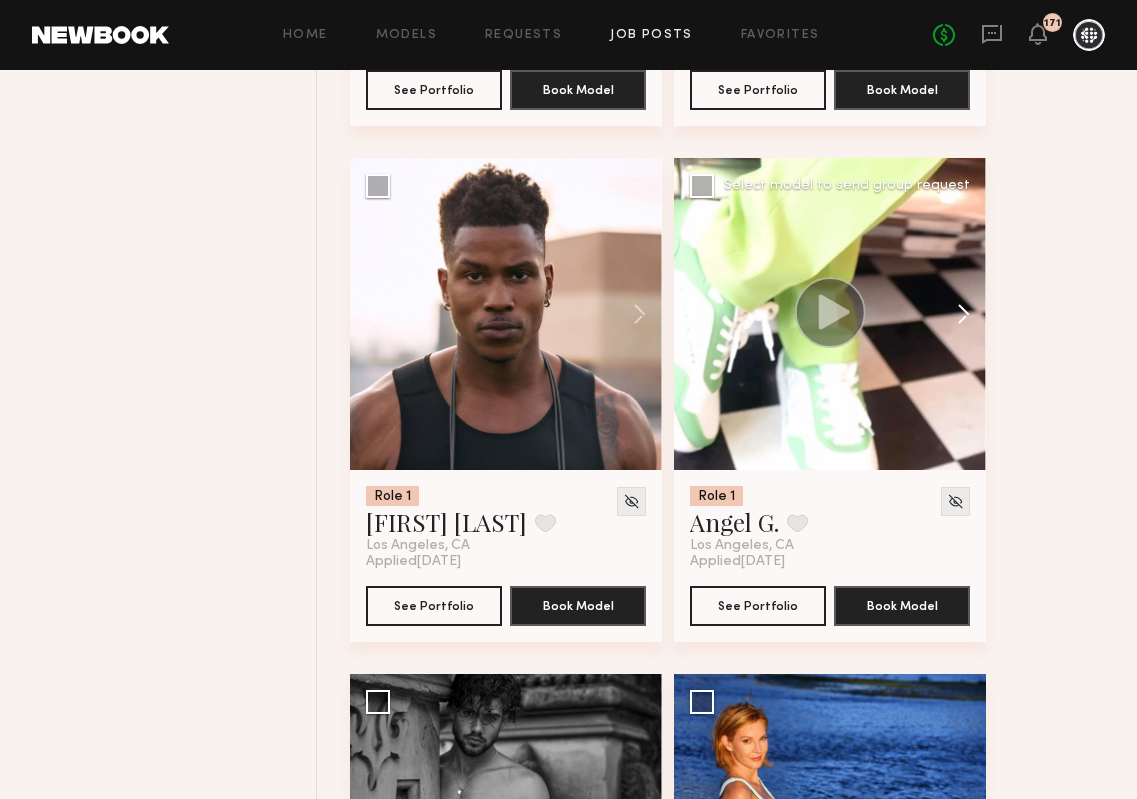 click 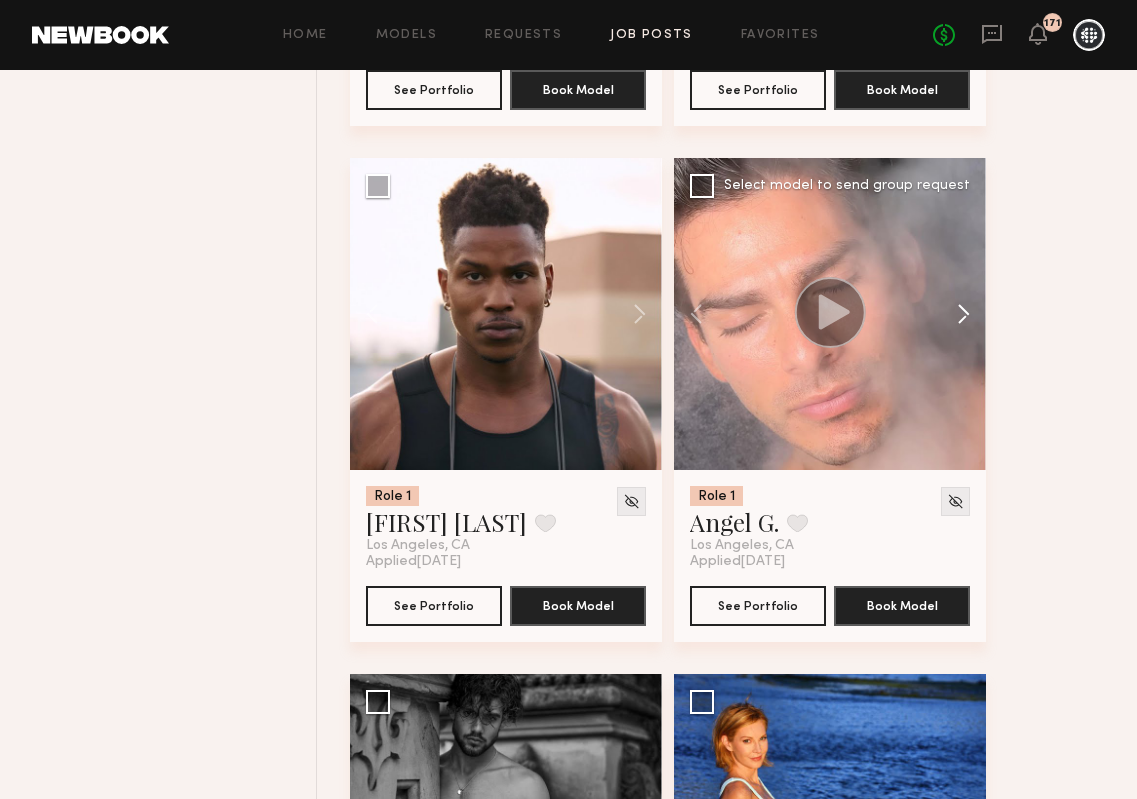 click 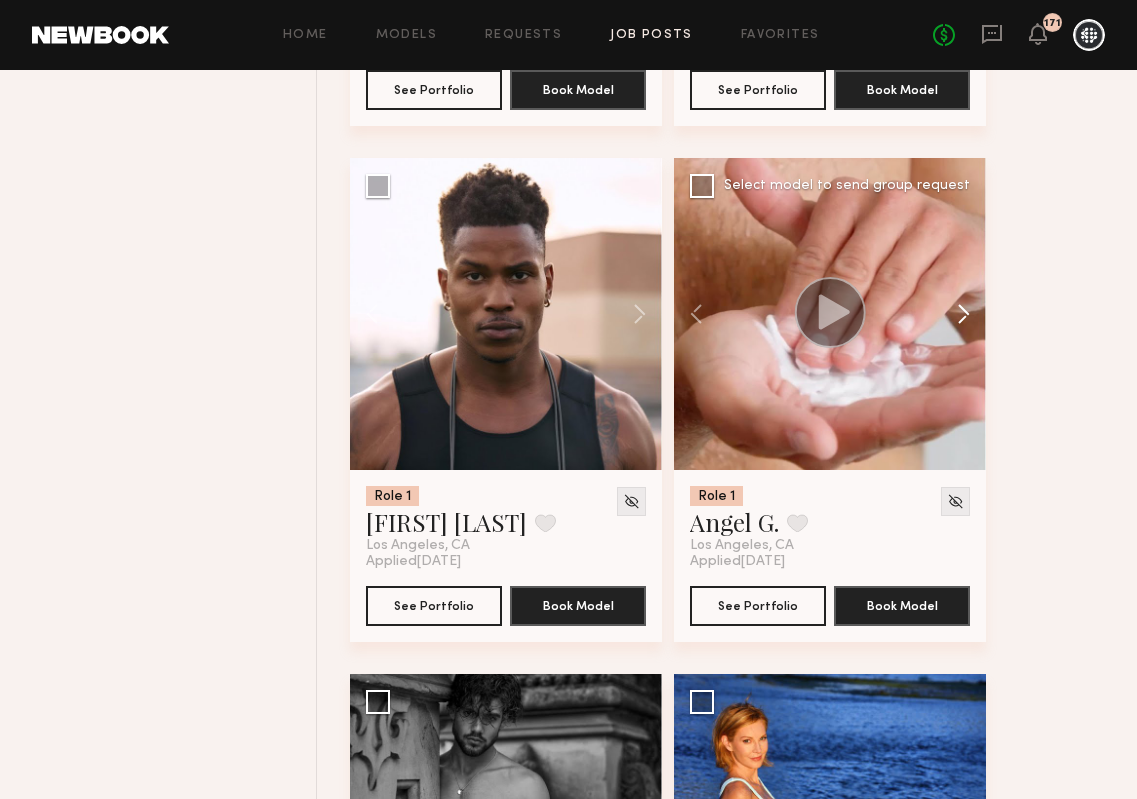 click 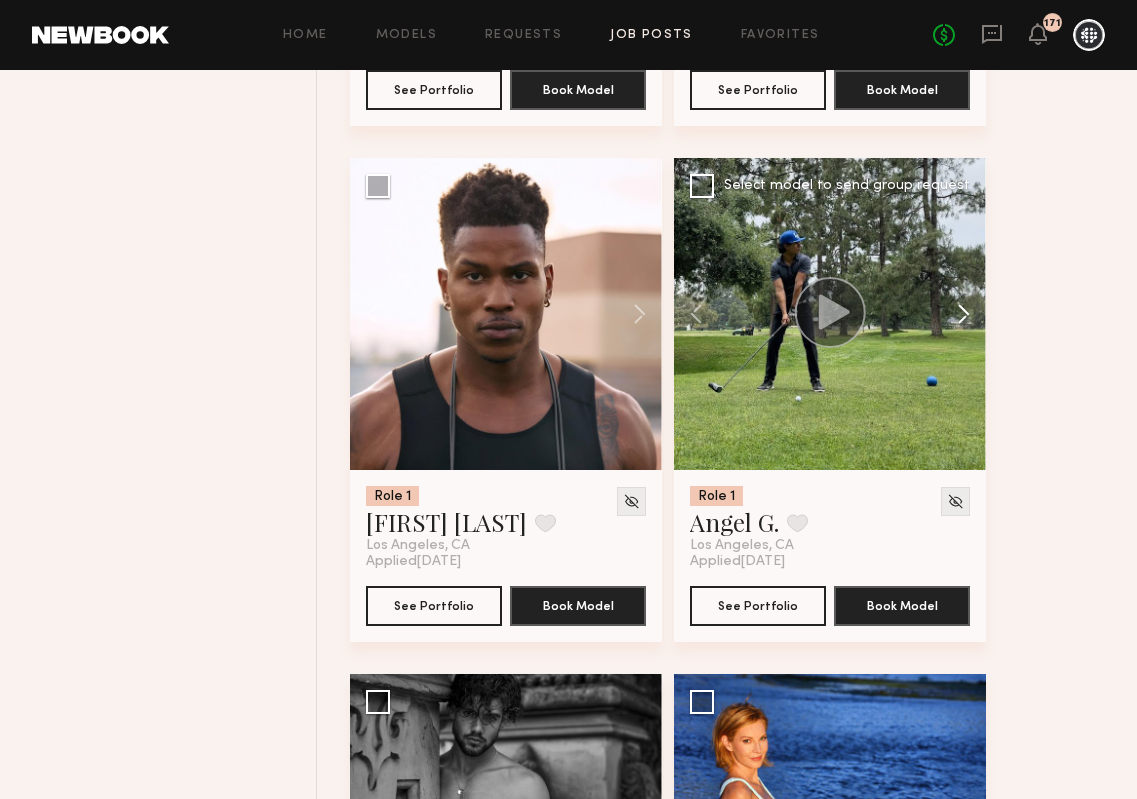 click 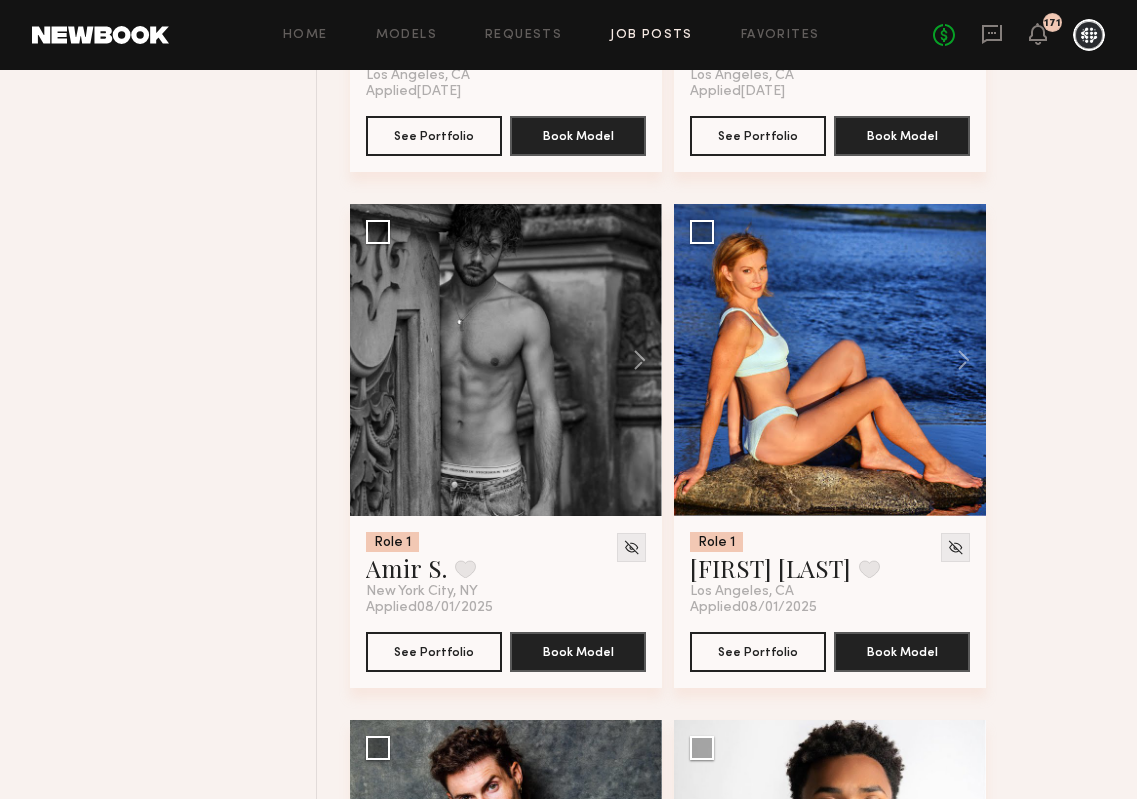 scroll, scrollTop: 1667, scrollLeft: 0, axis: vertical 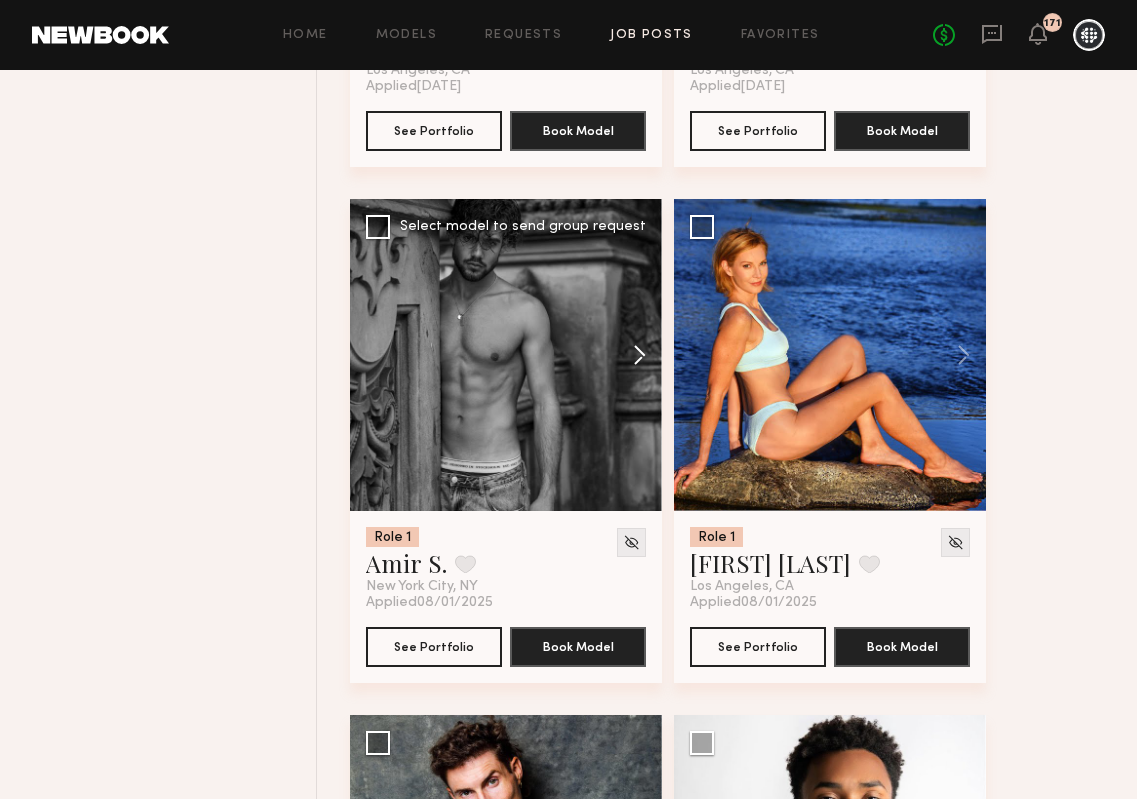 click 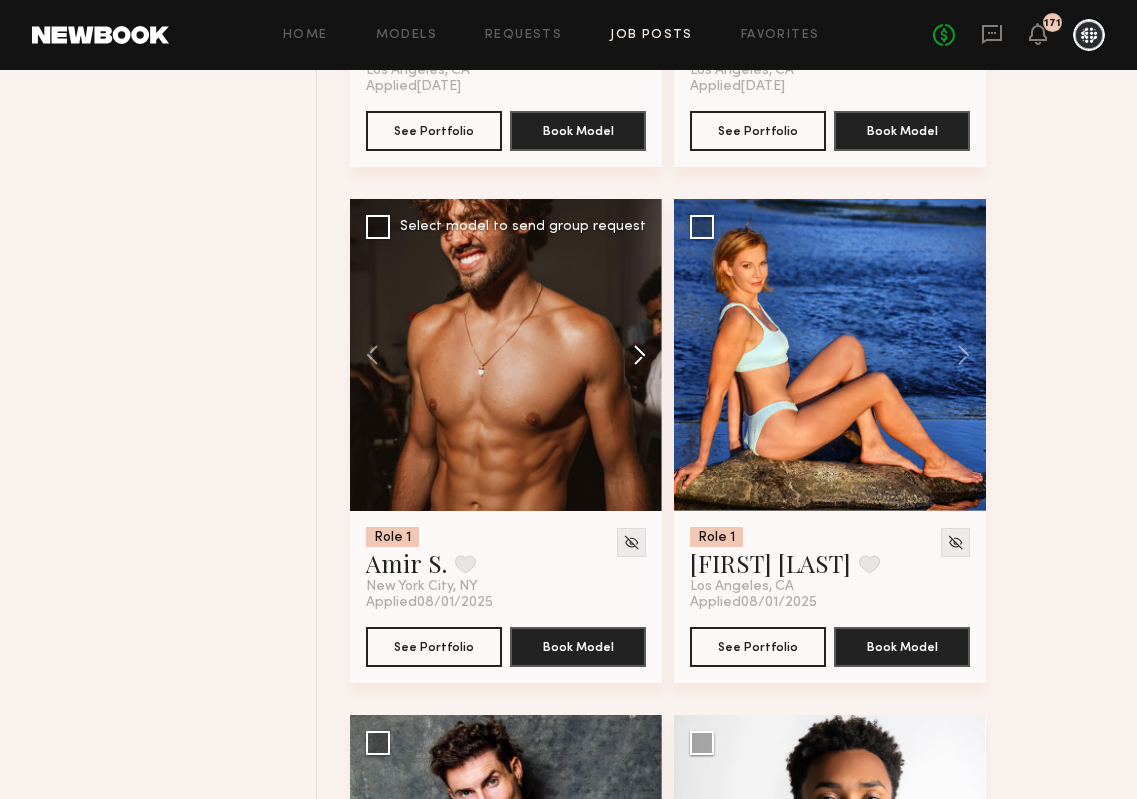 click 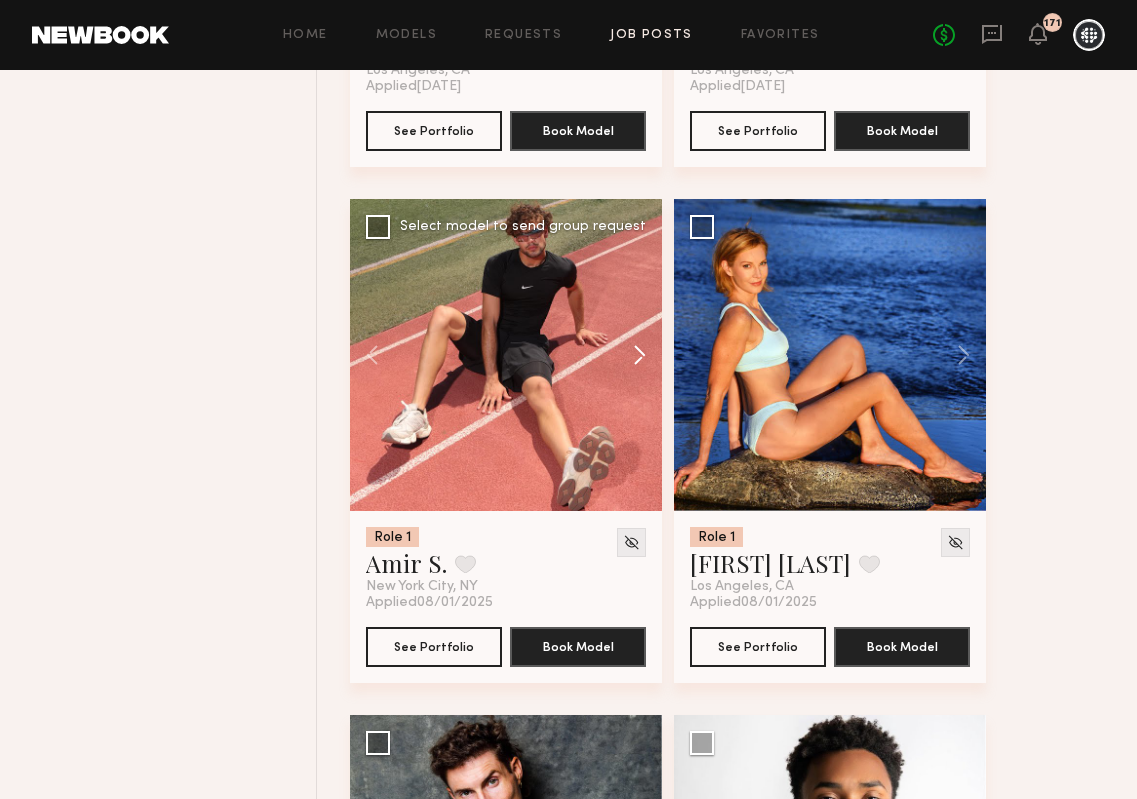 click 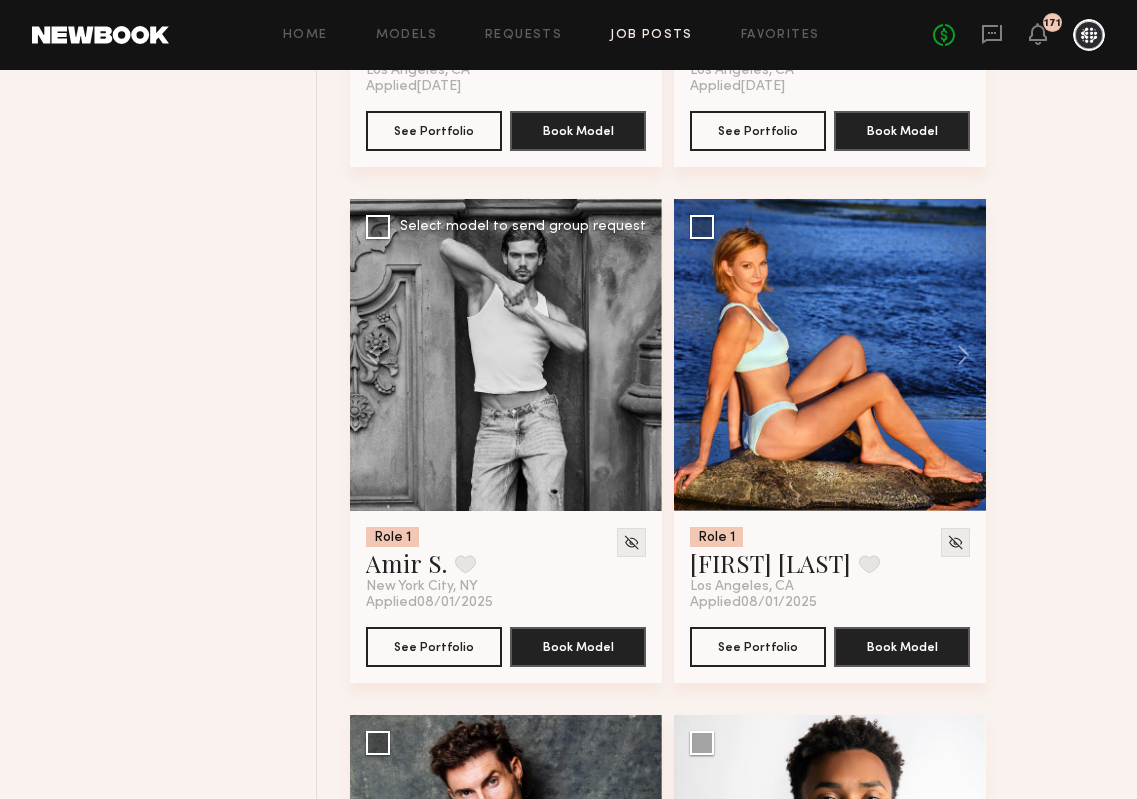 click 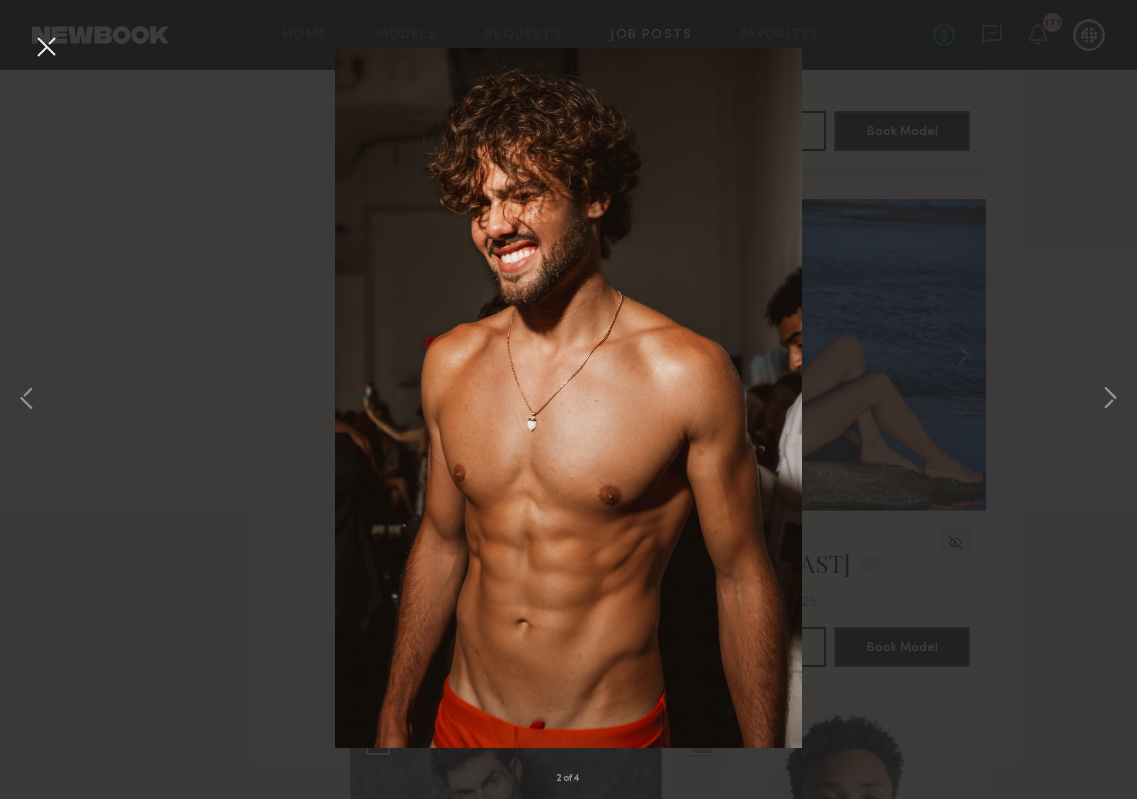 click at bounding box center (46, 48) 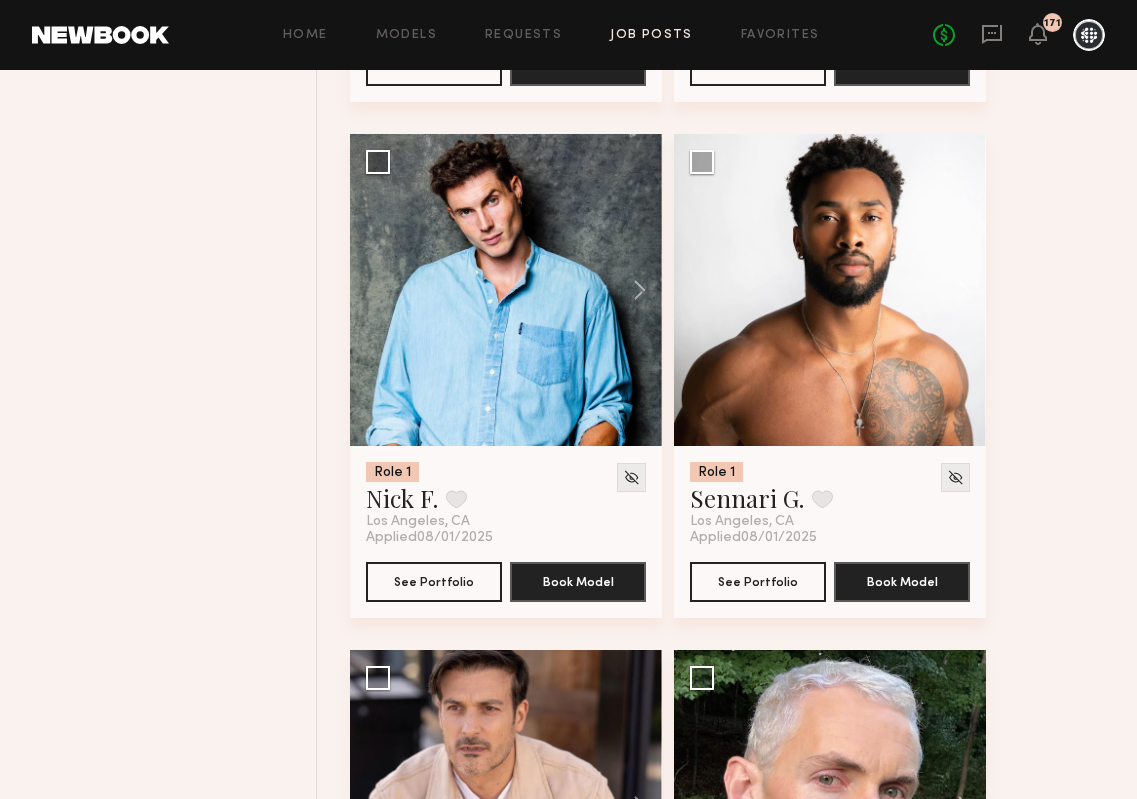 scroll, scrollTop: 2250, scrollLeft: 0, axis: vertical 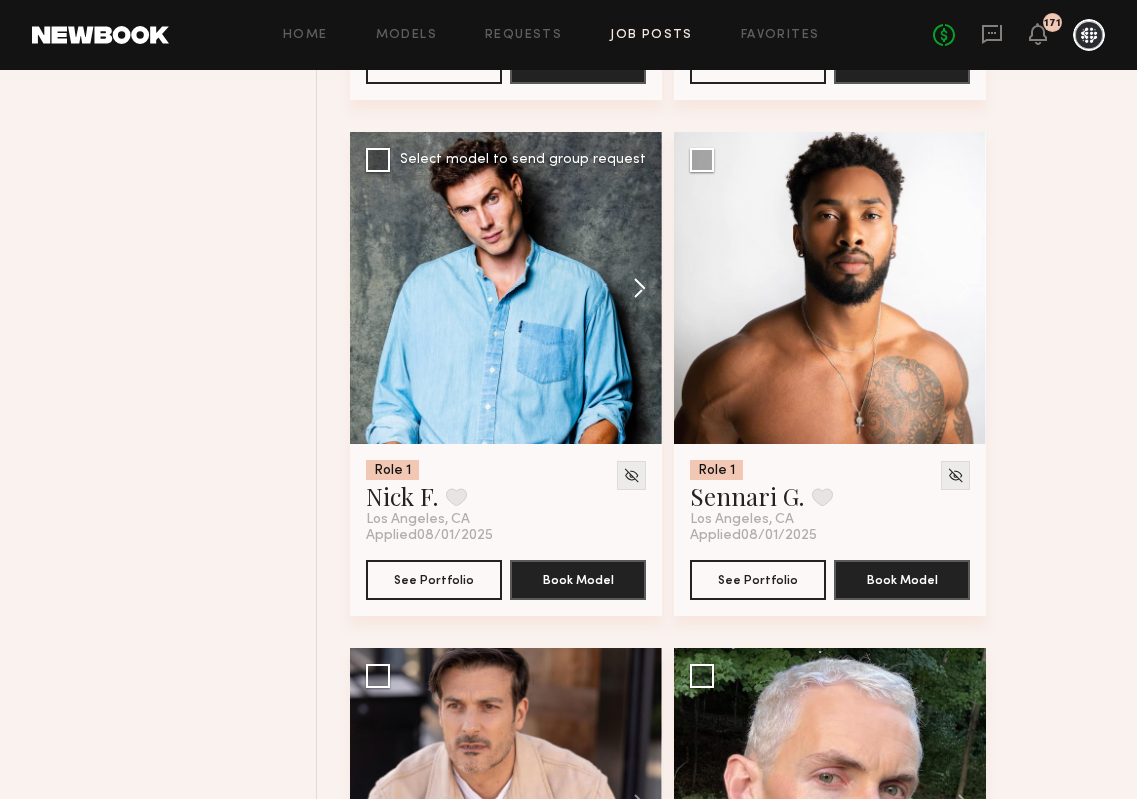 click 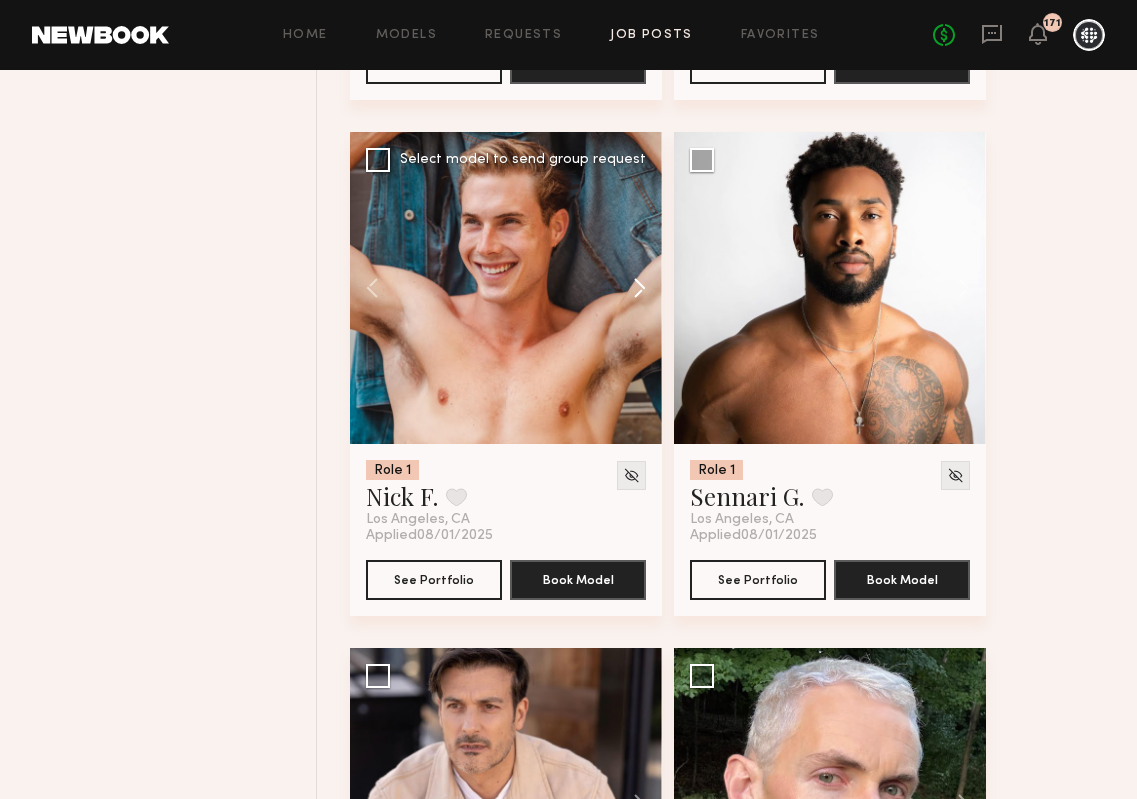 click 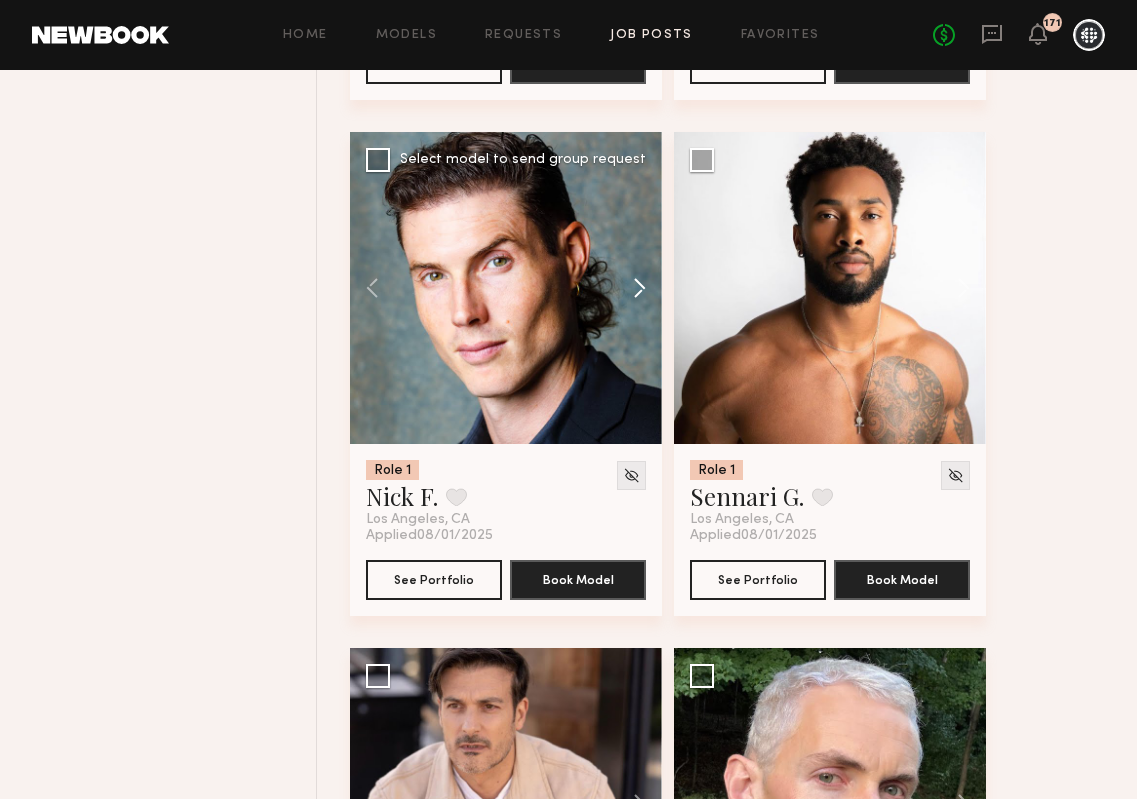 click 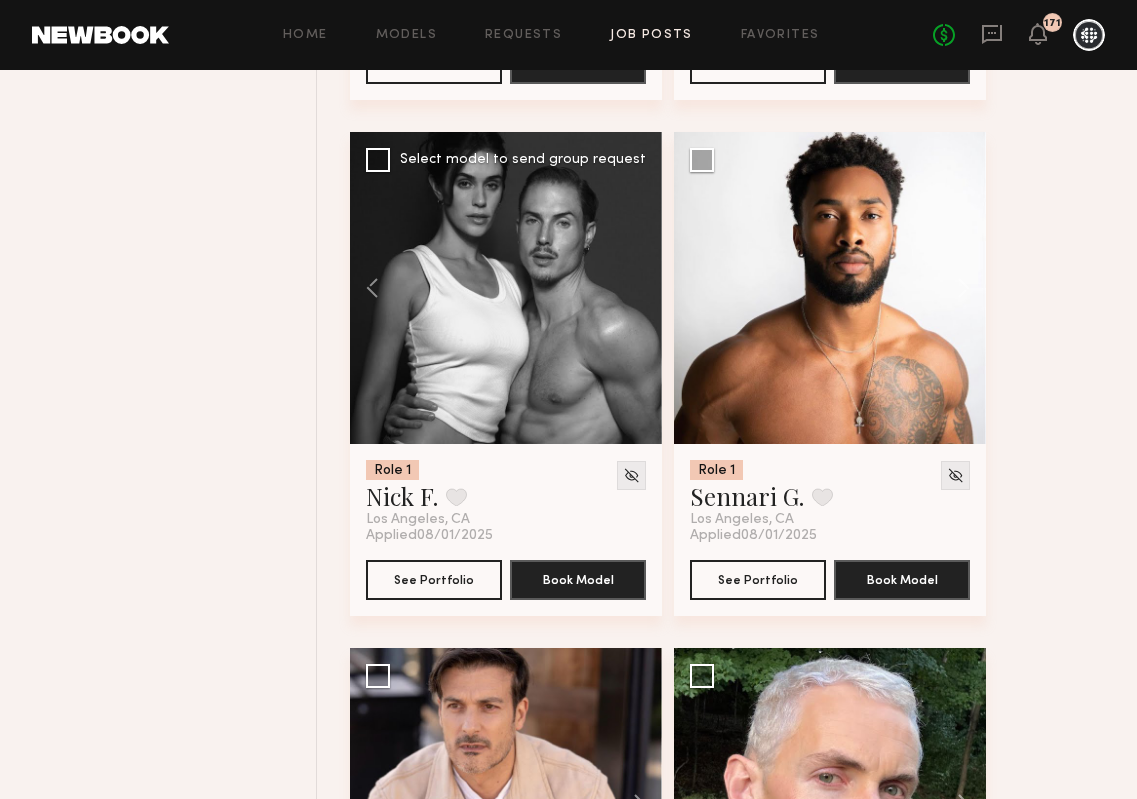 click 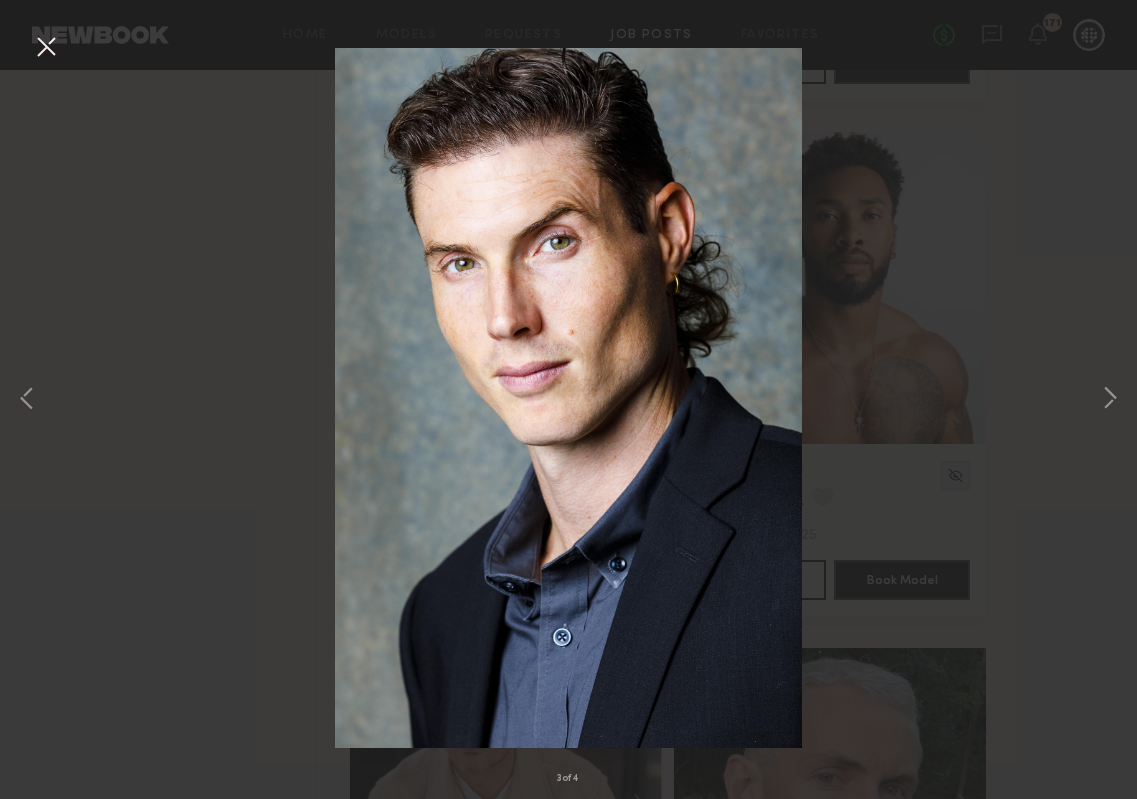 click at bounding box center (46, 48) 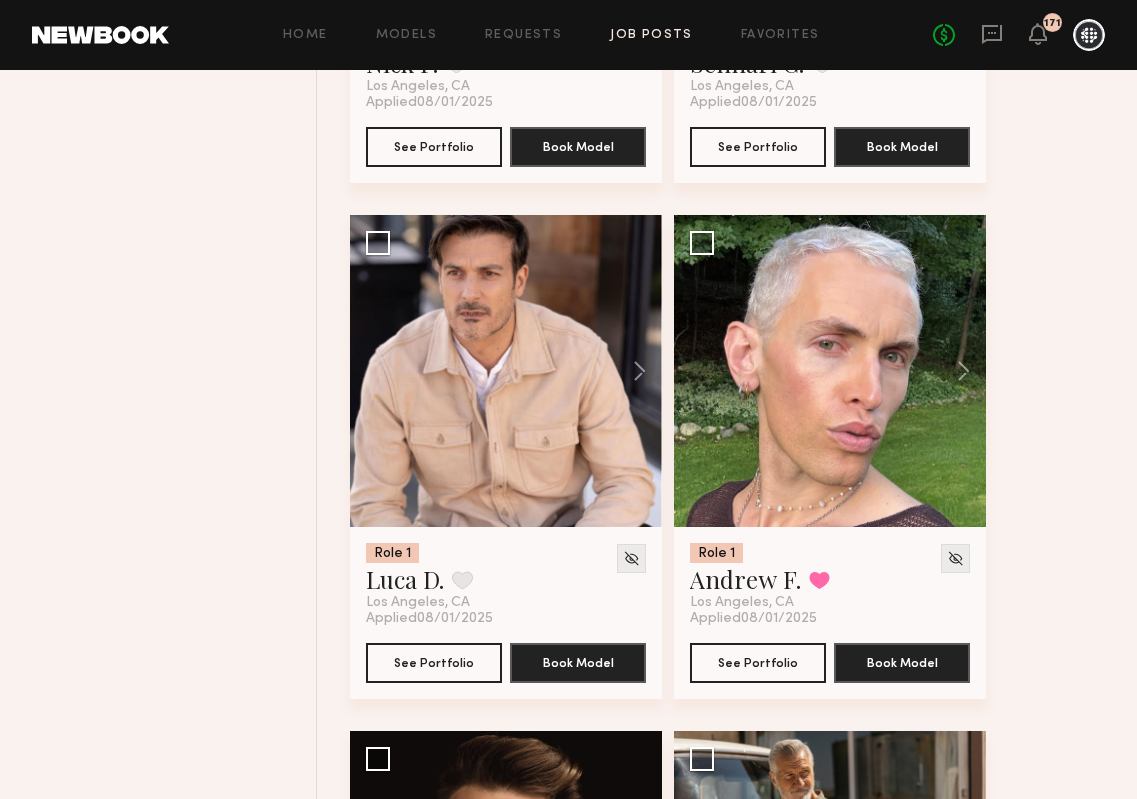 scroll, scrollTop: 2726, scrollLeft: 0, axis: vertical 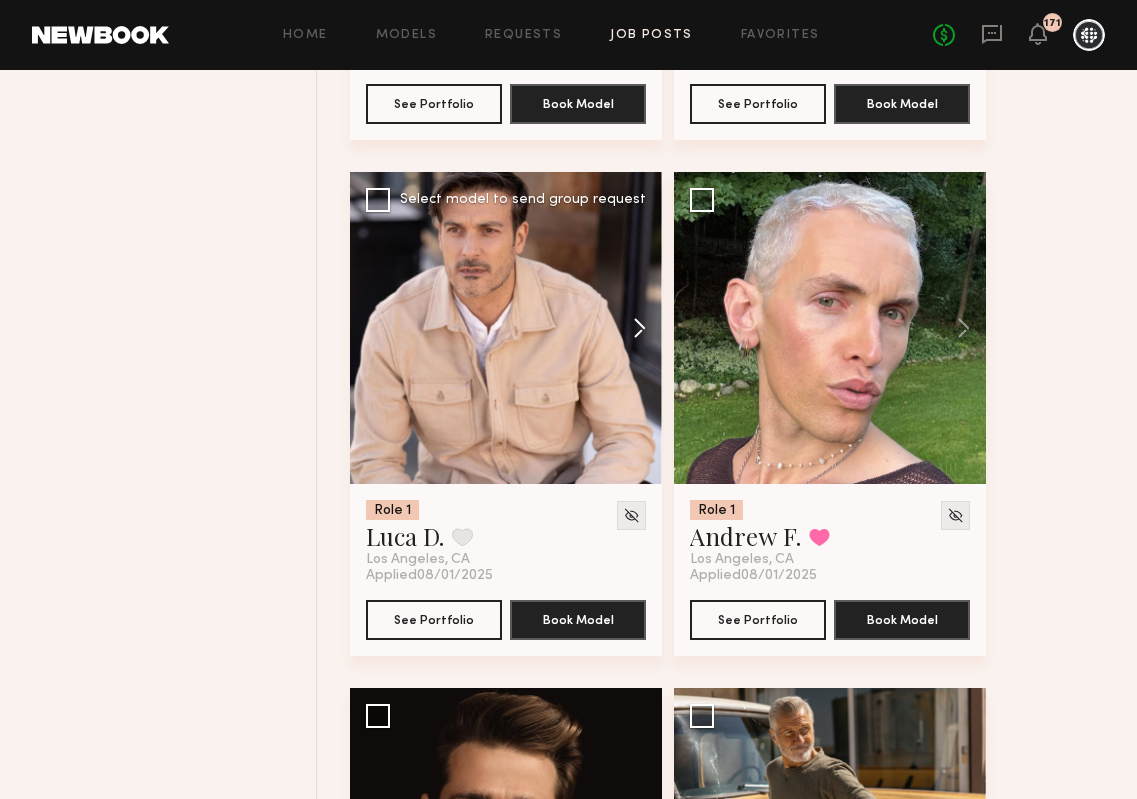 click 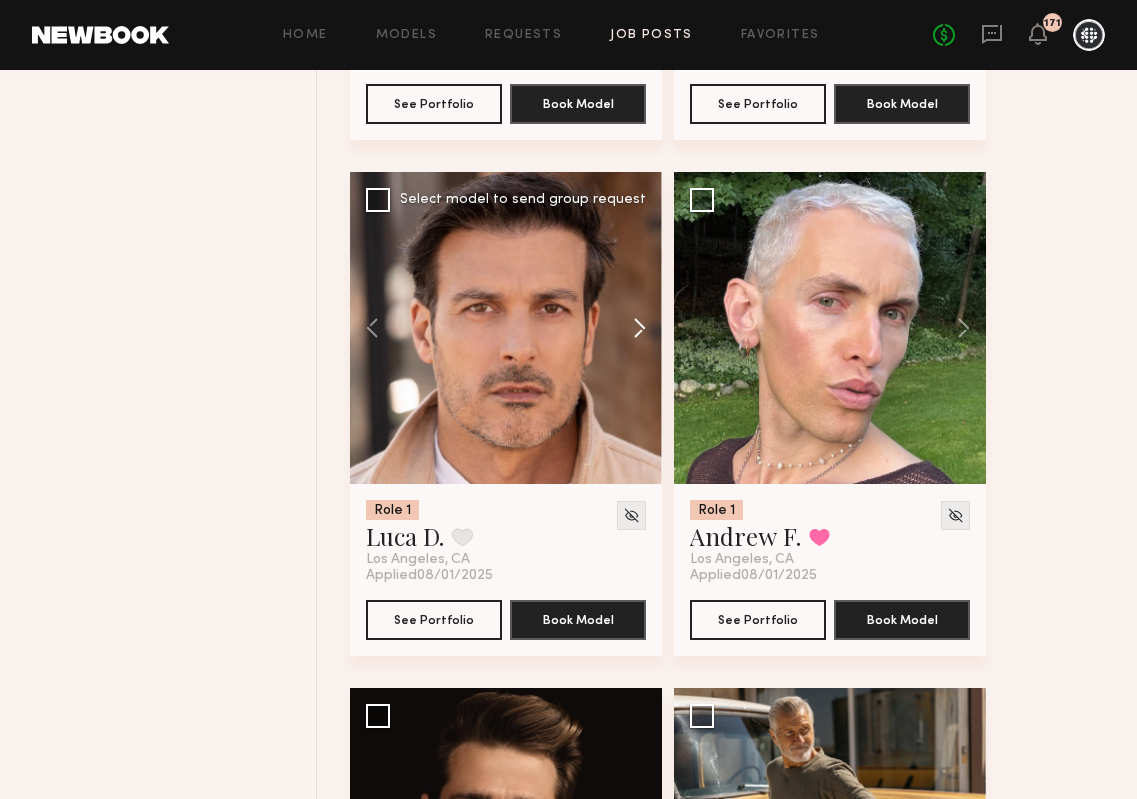 click 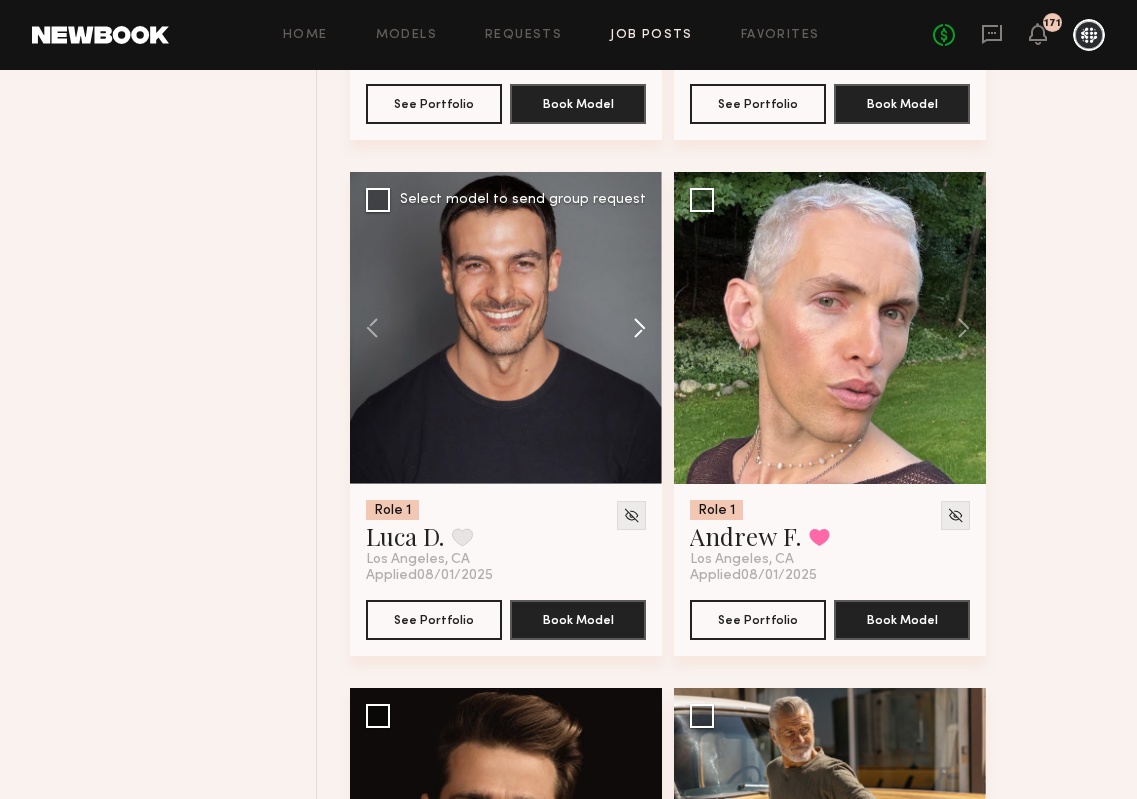 click 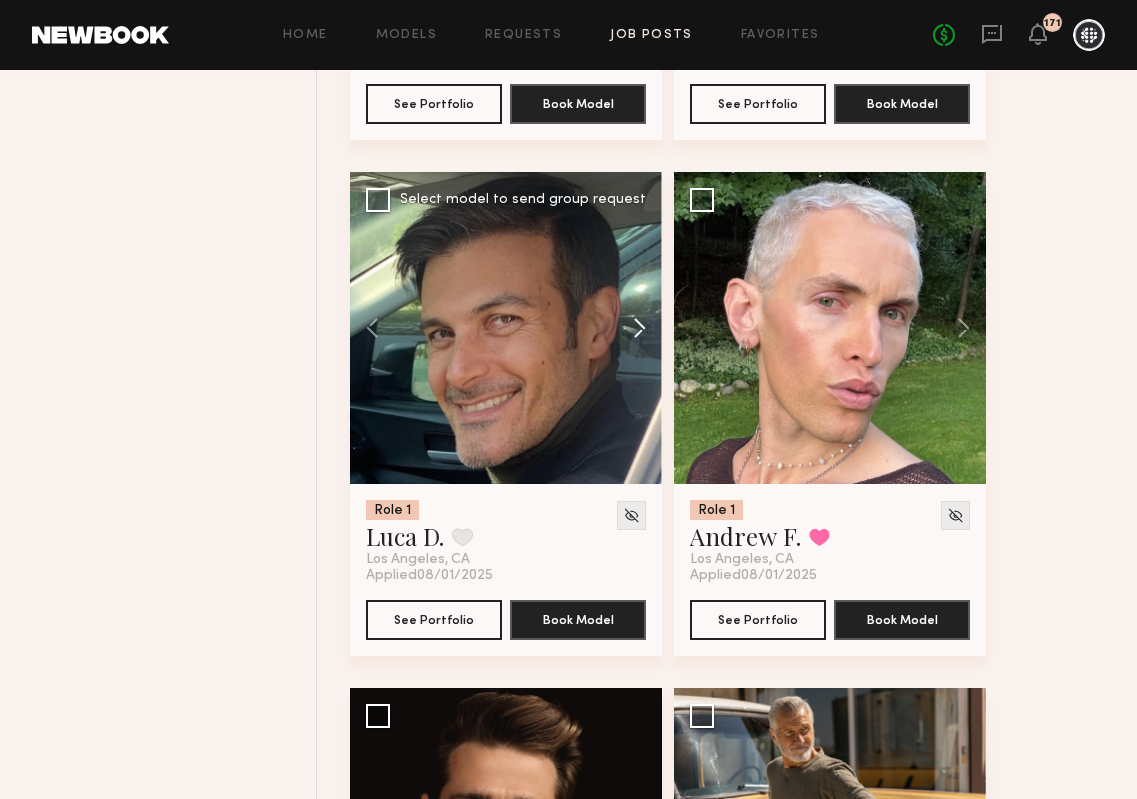 click 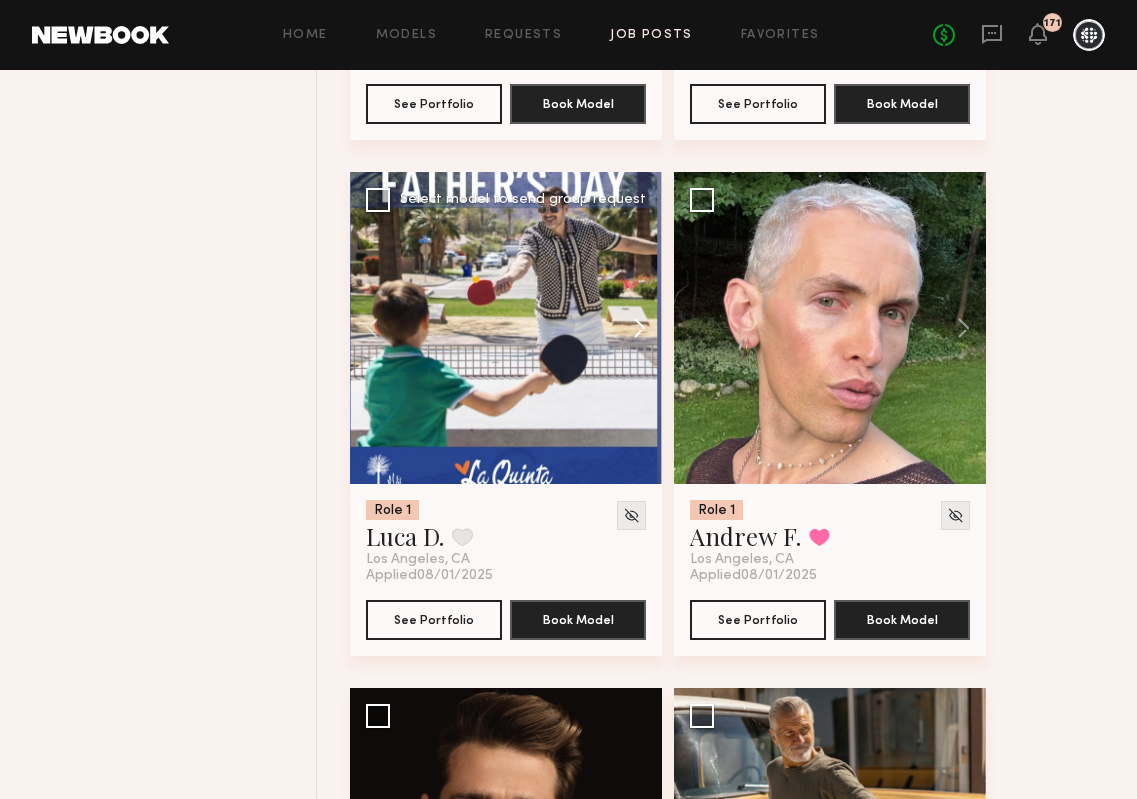 click 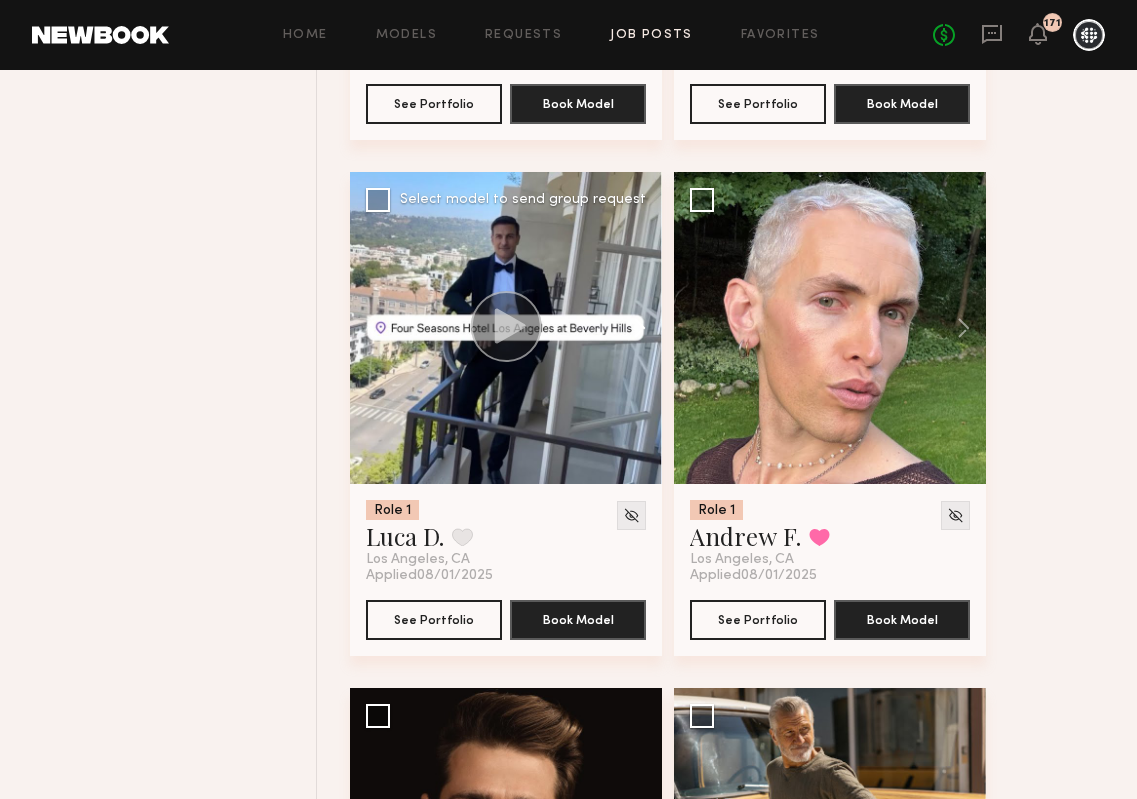 click 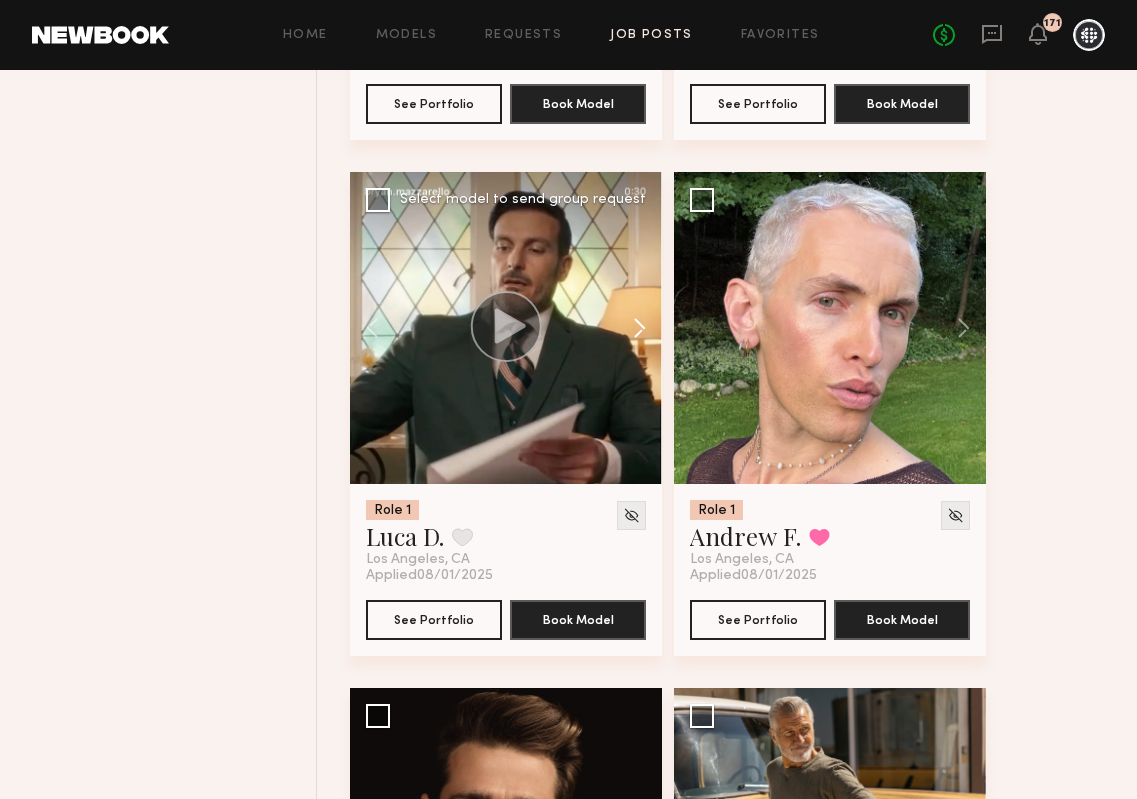 click 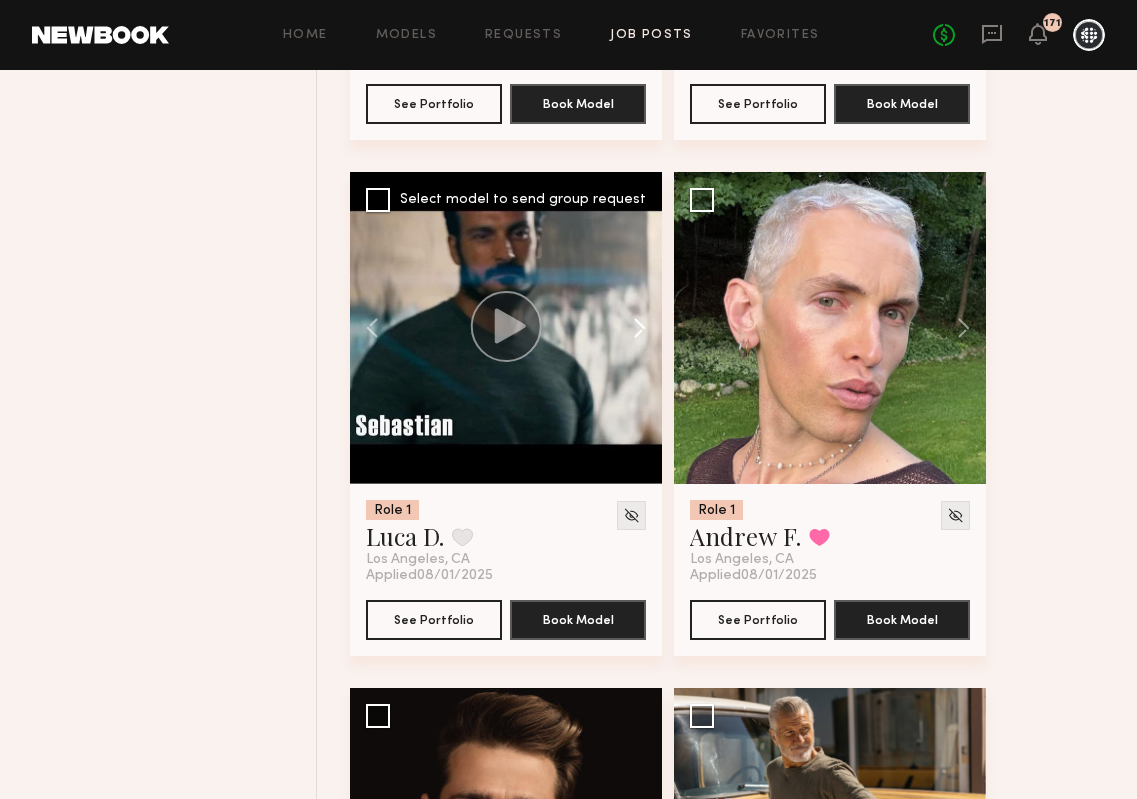 click 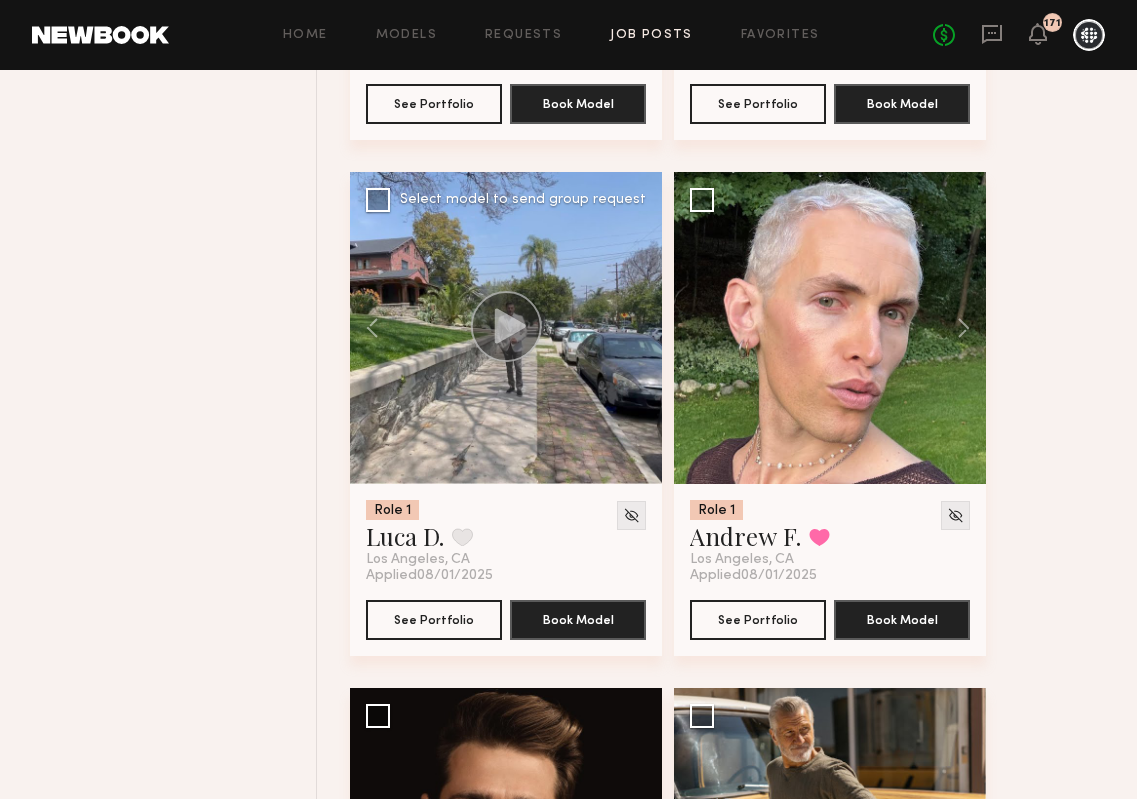 click 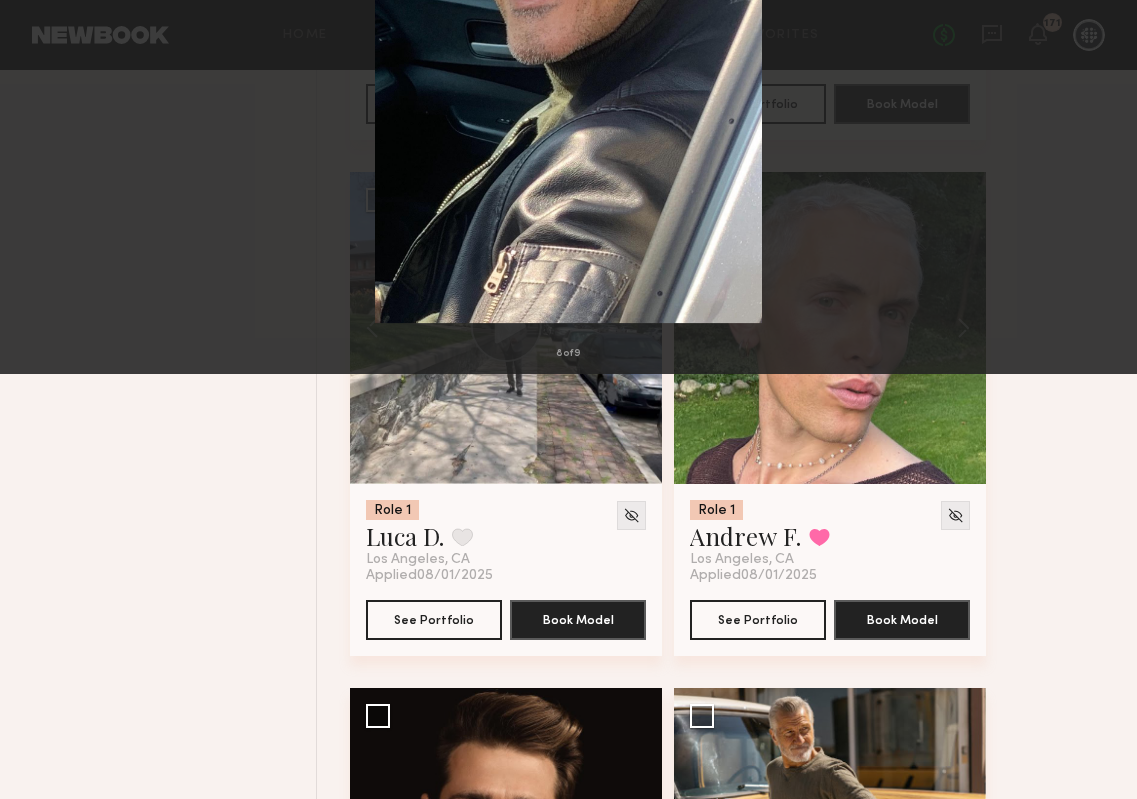 click at bounding box center (46, 48) 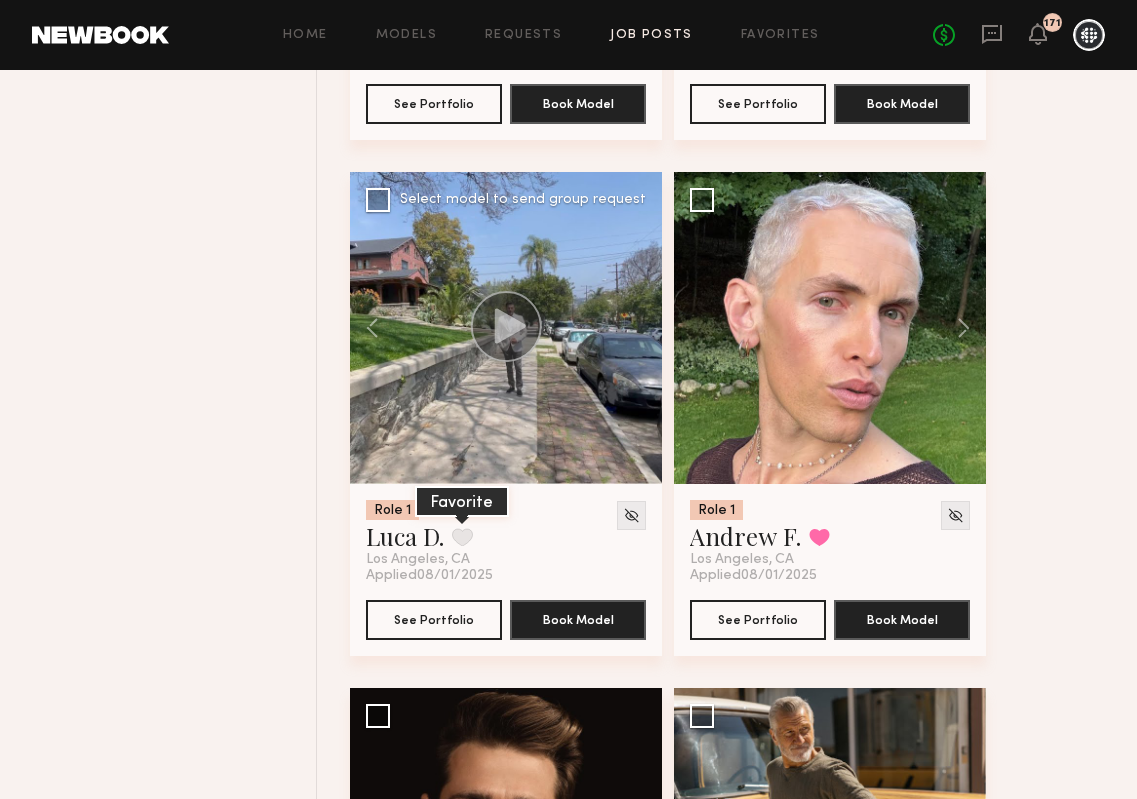 click 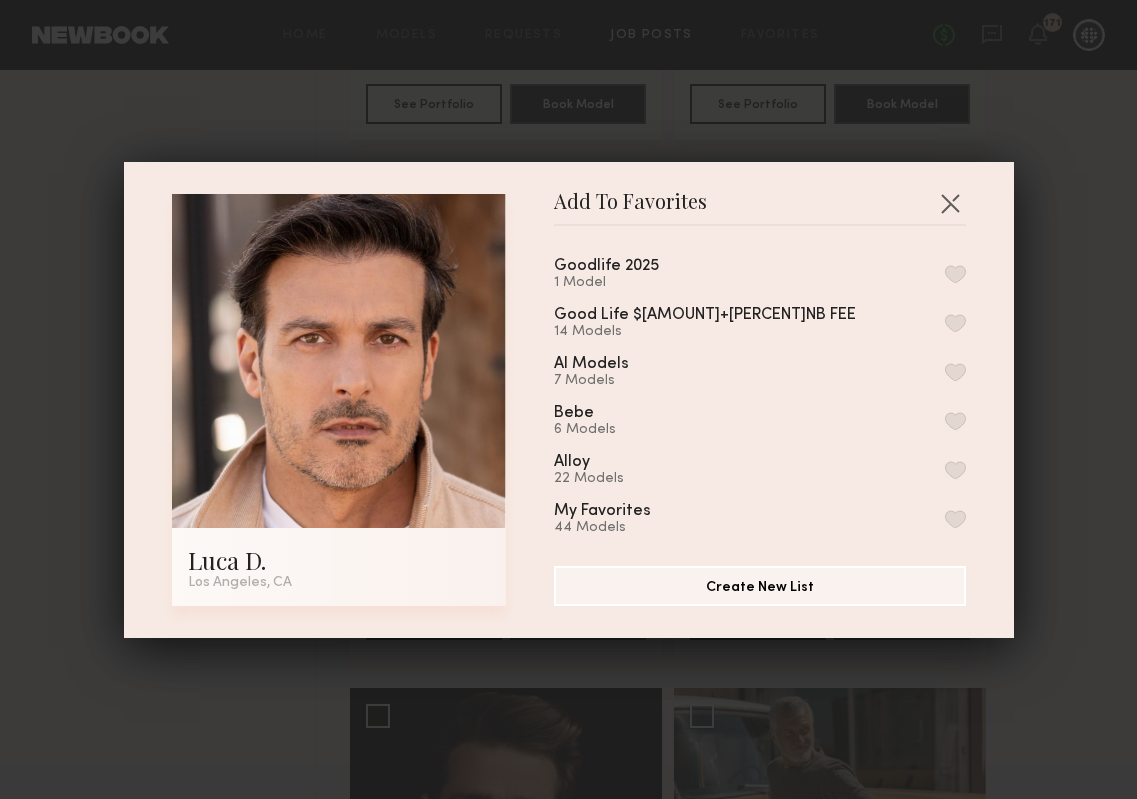 click at bounding box center (955, 274) 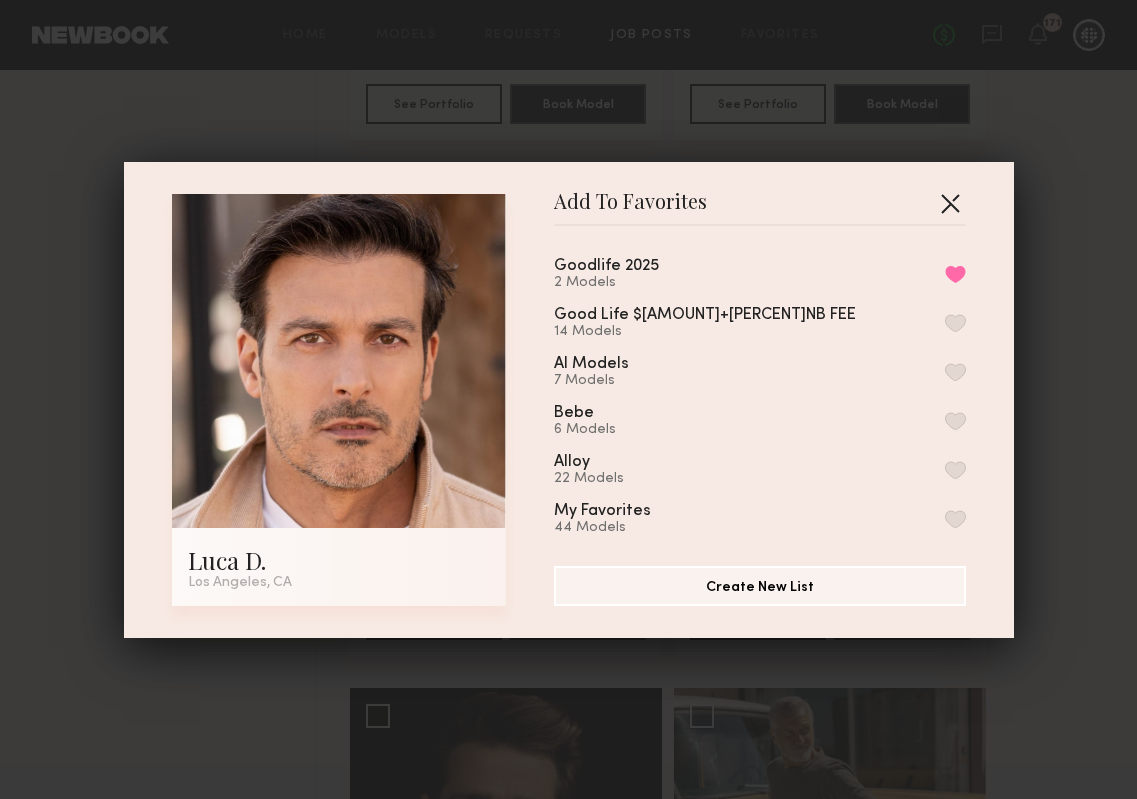 click at bounding box center (950, 203) 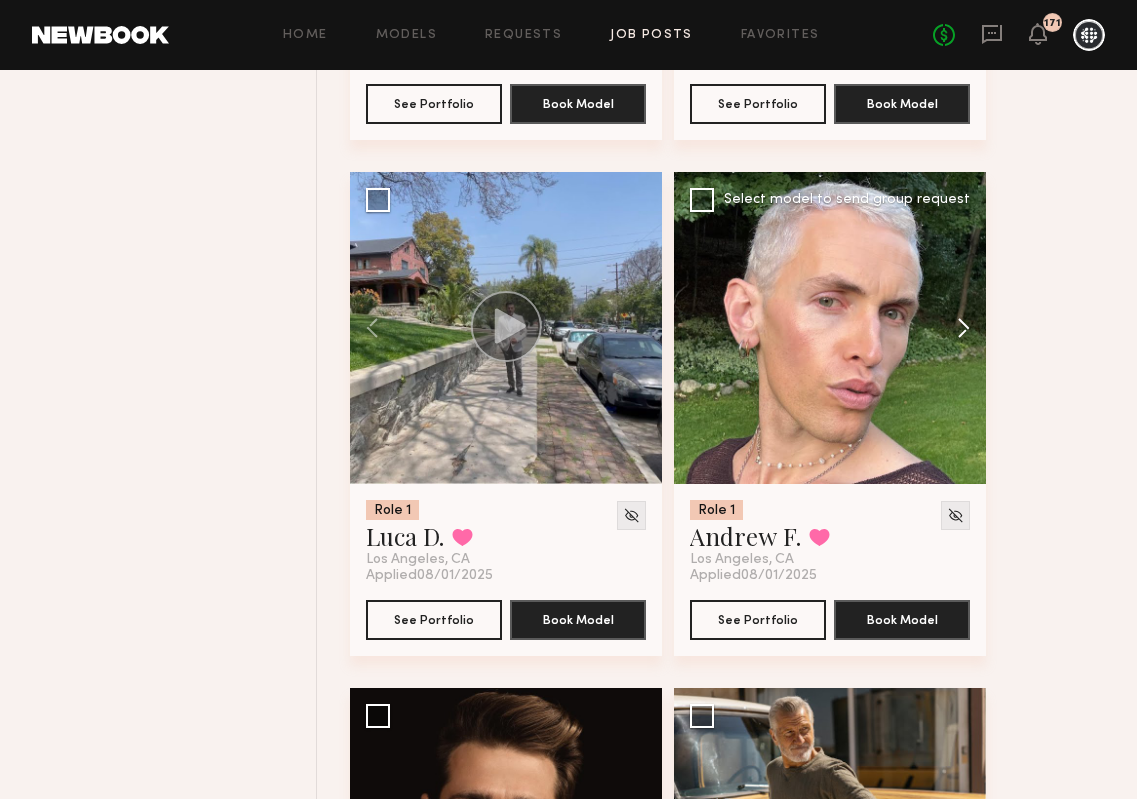 click 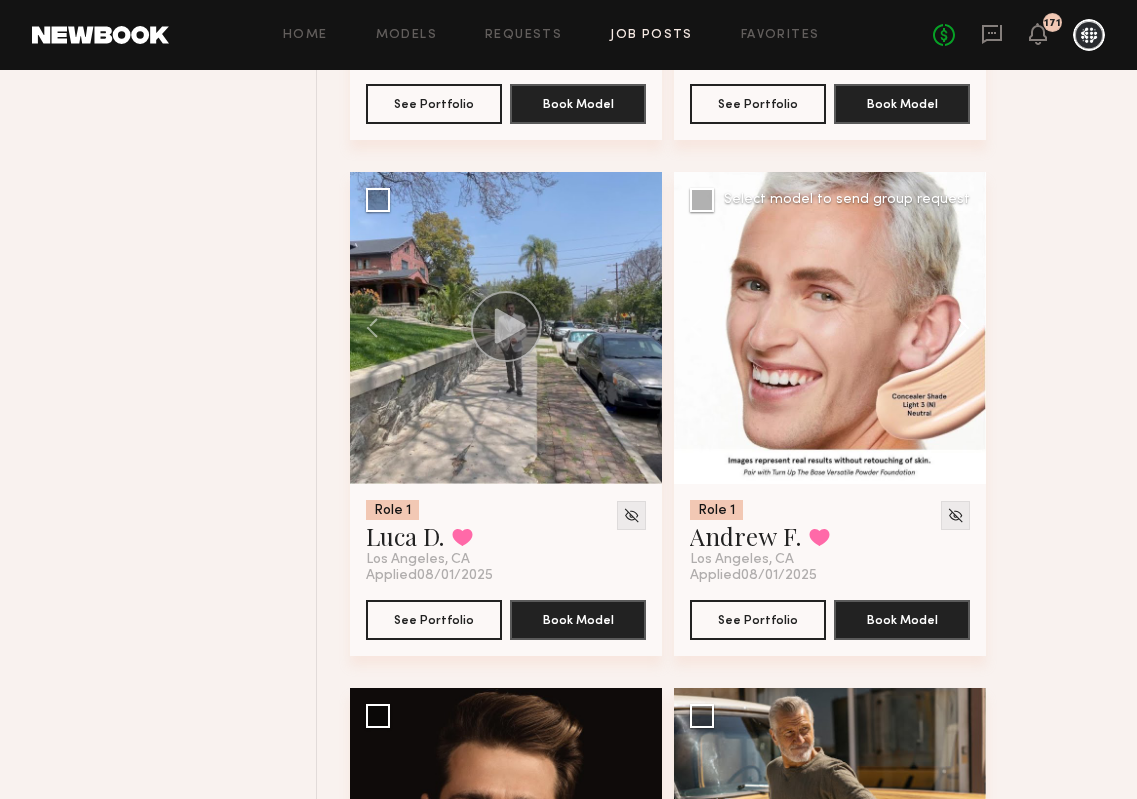 click 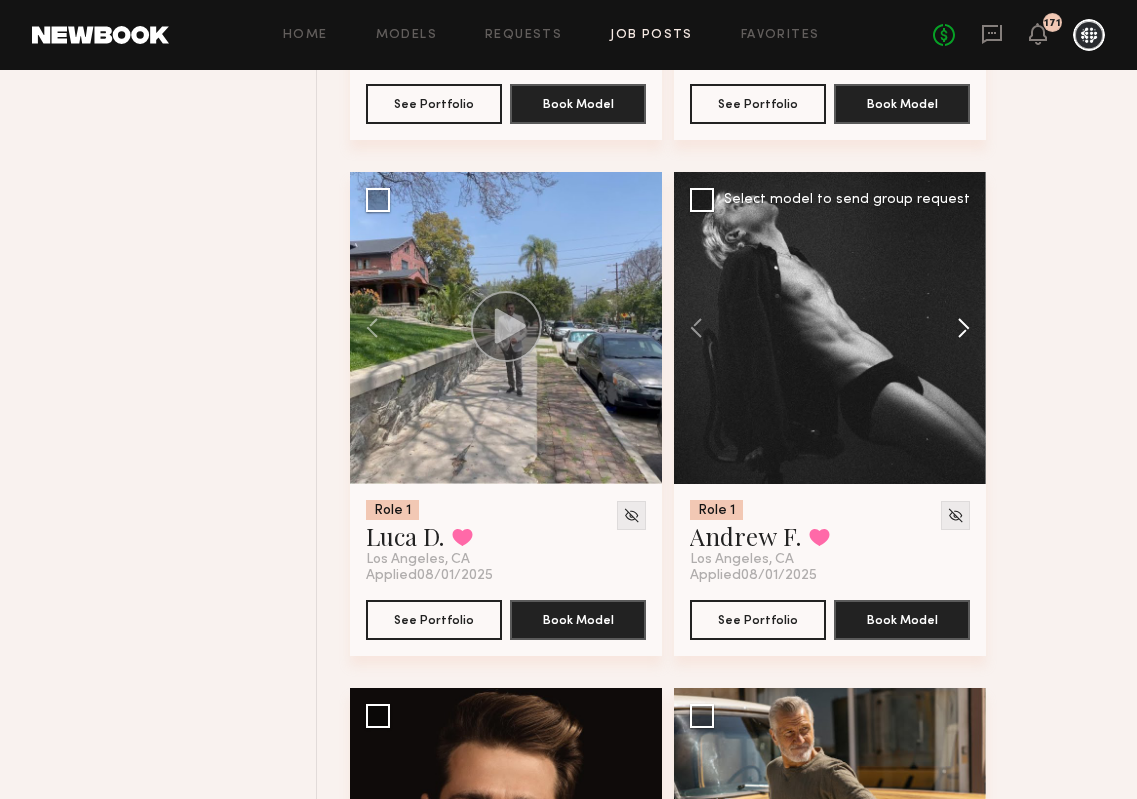 click 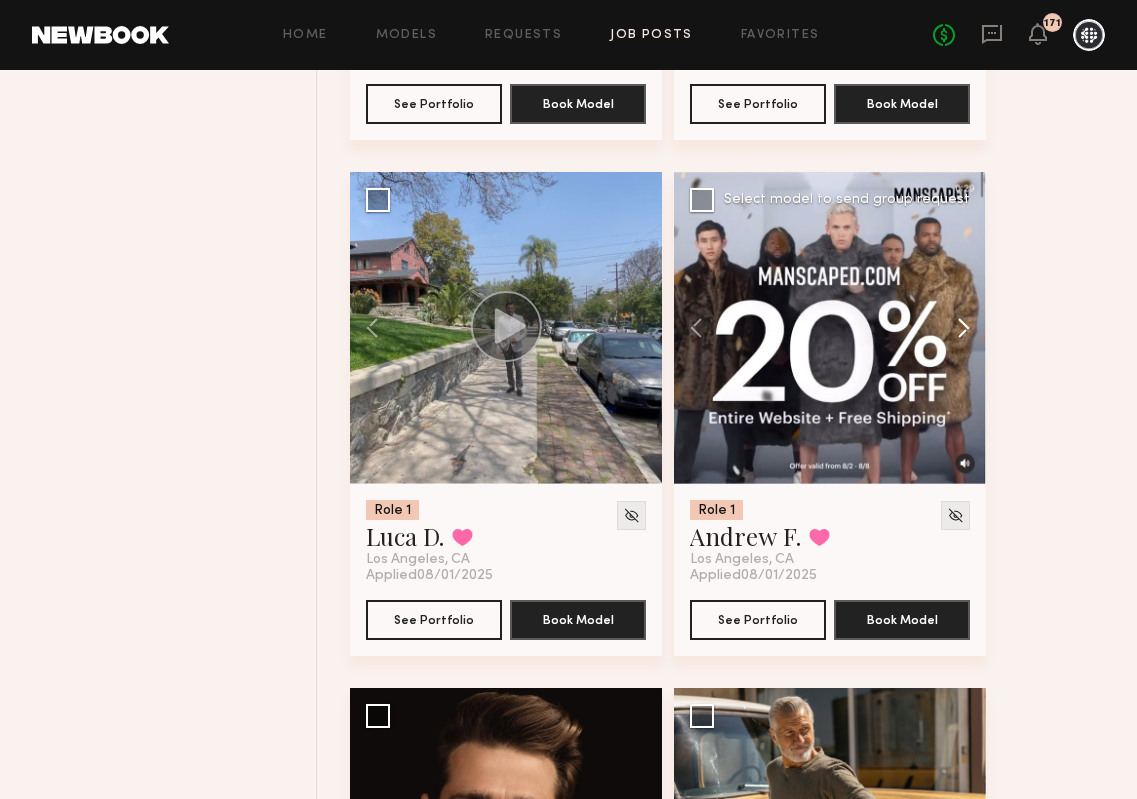 click 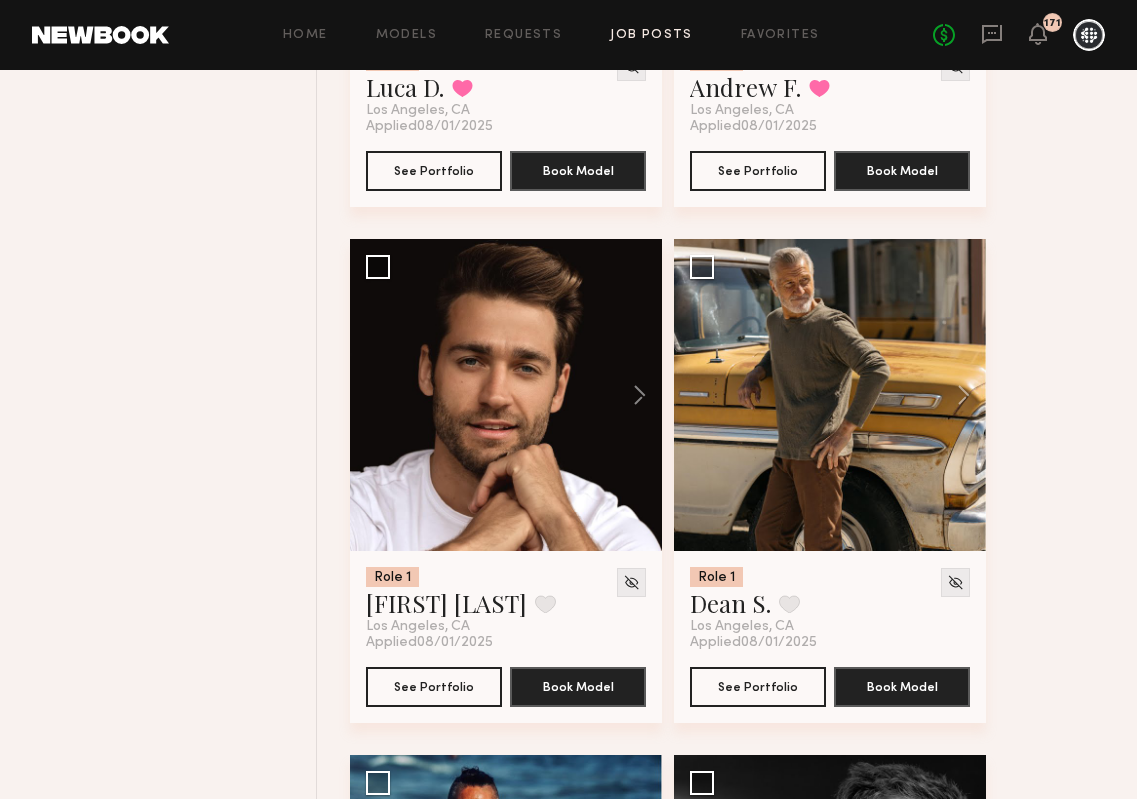 scroll, scrollTop: 3176, scrollLeft: 0, axis: vertical 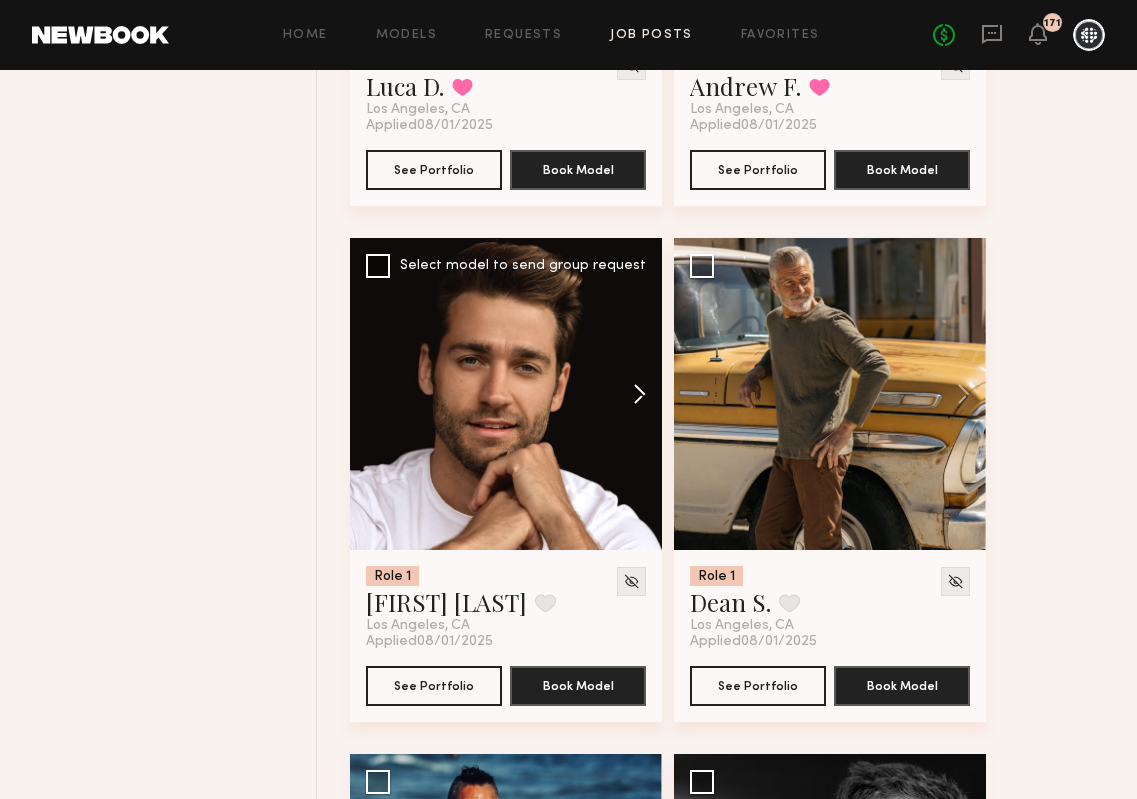 click 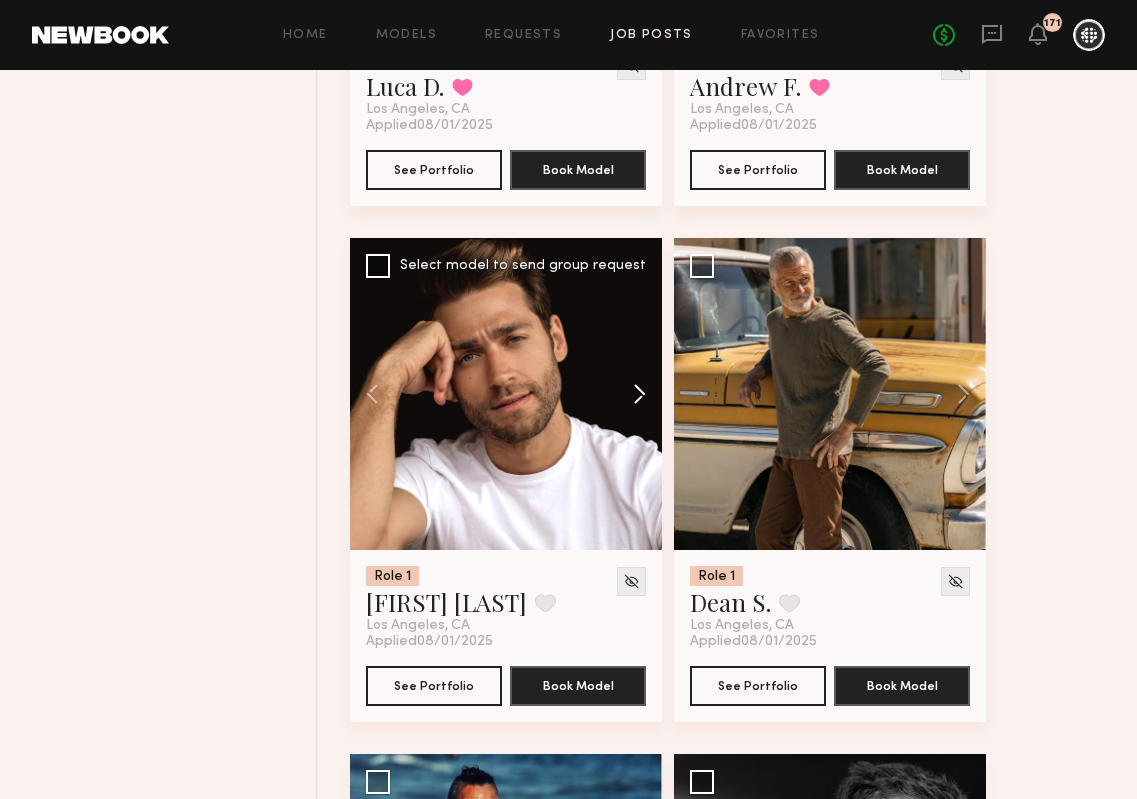 click 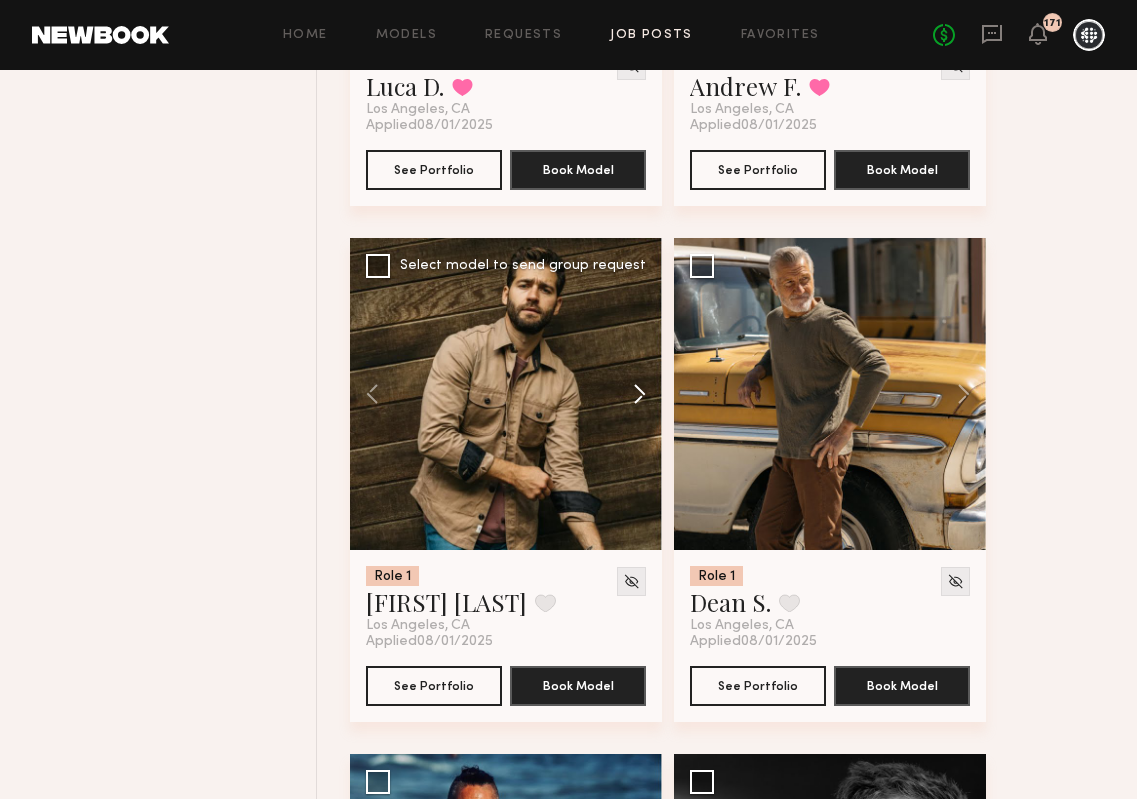 click 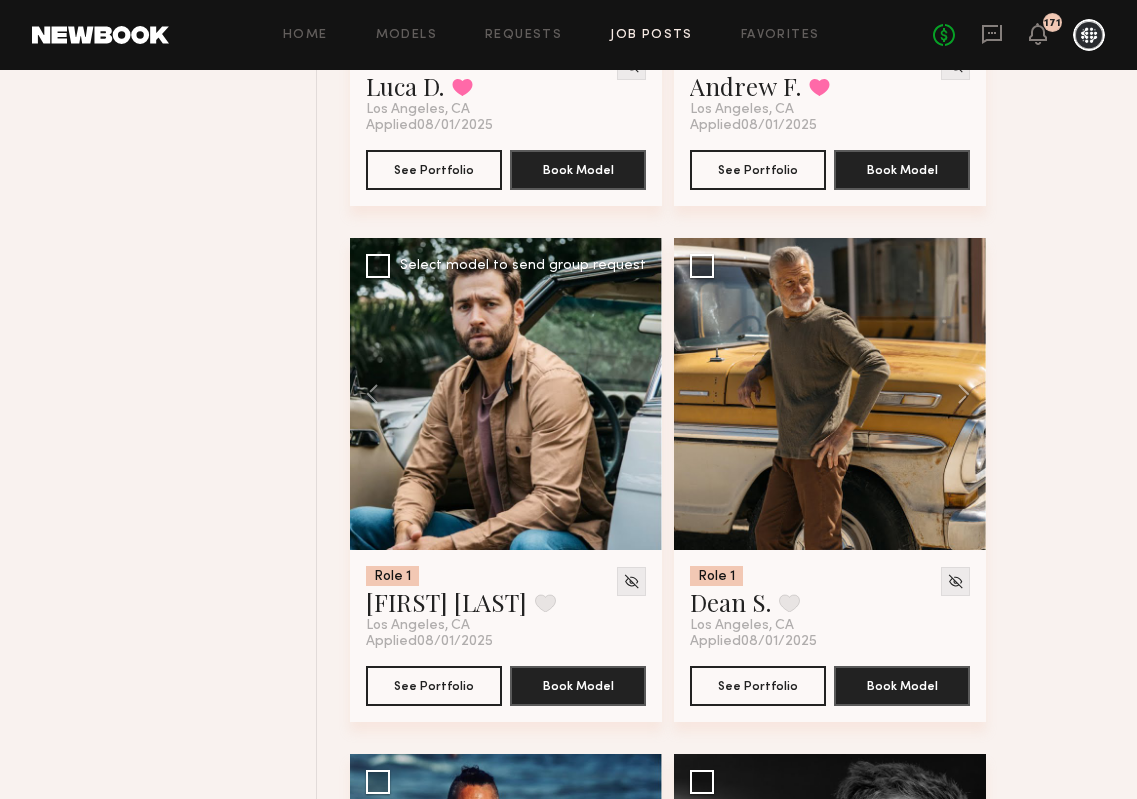 click 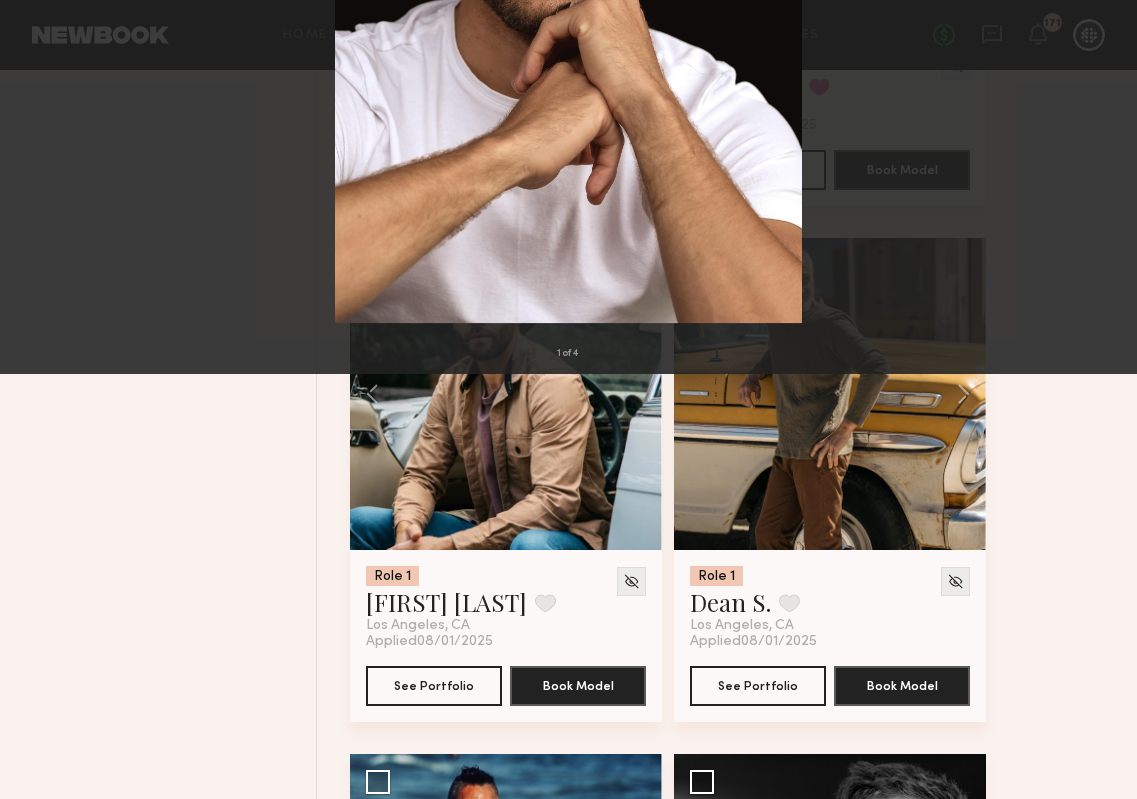 click at bounding box center [46, 48] 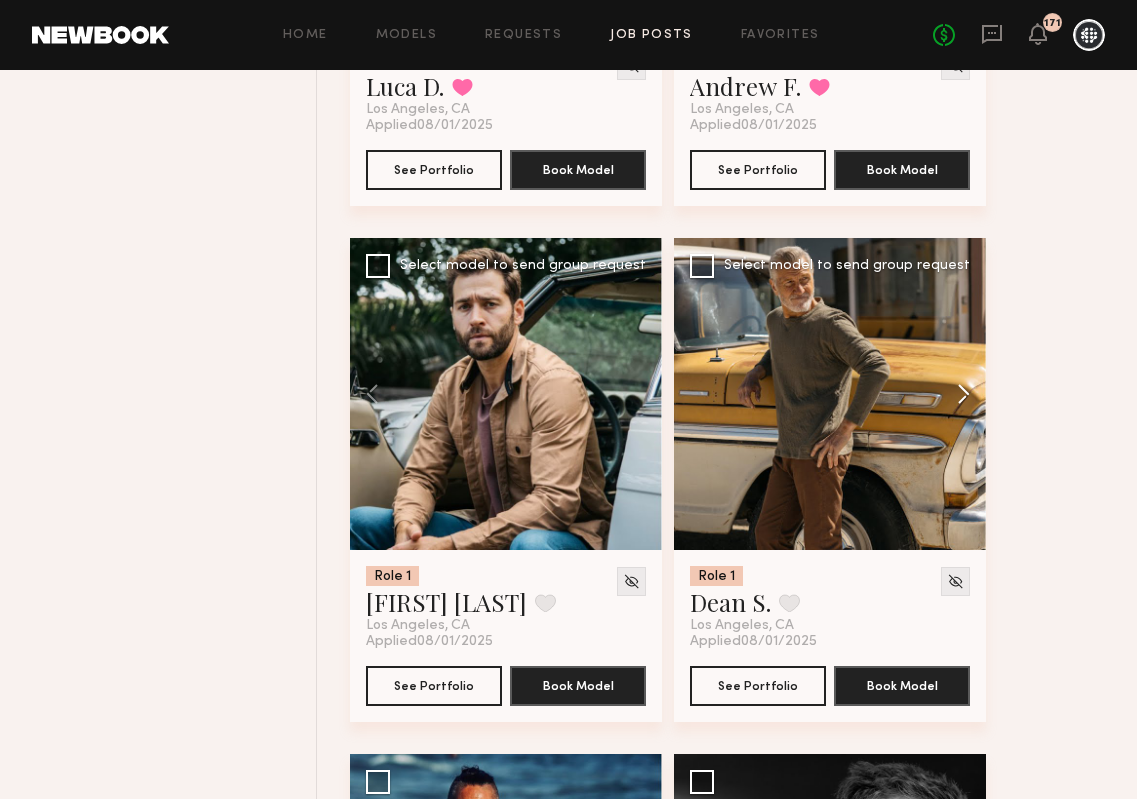 click 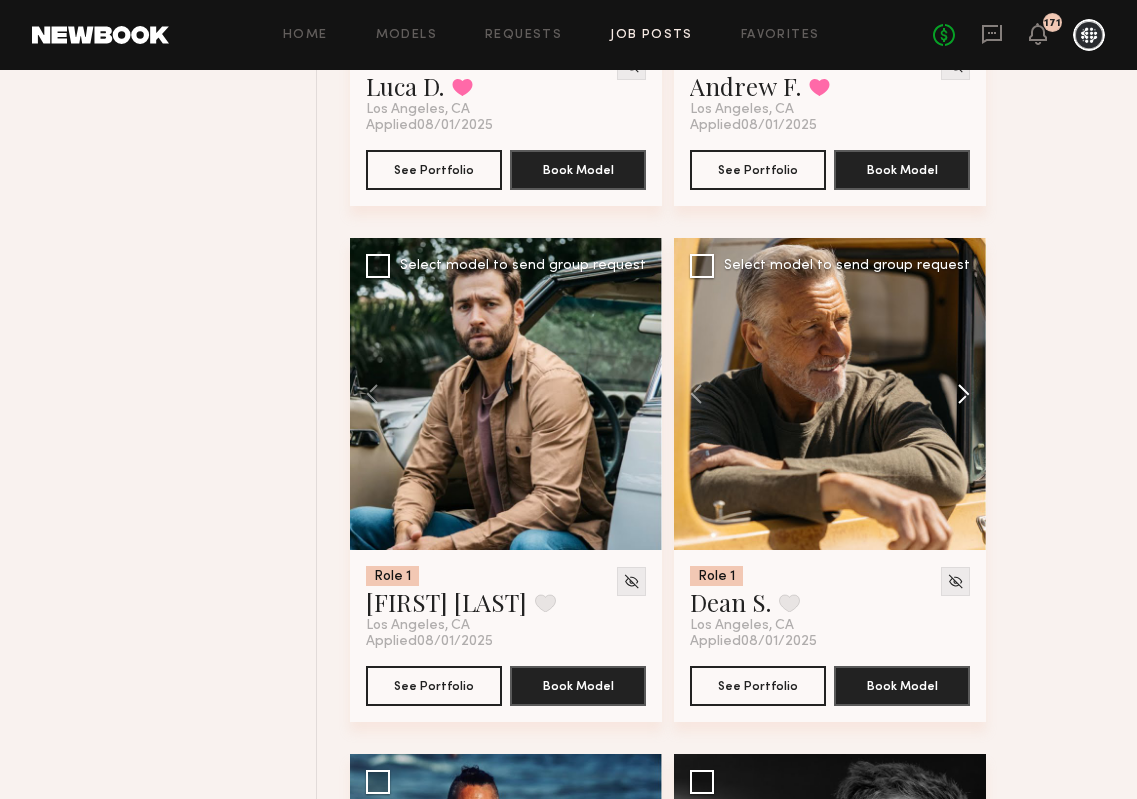 click 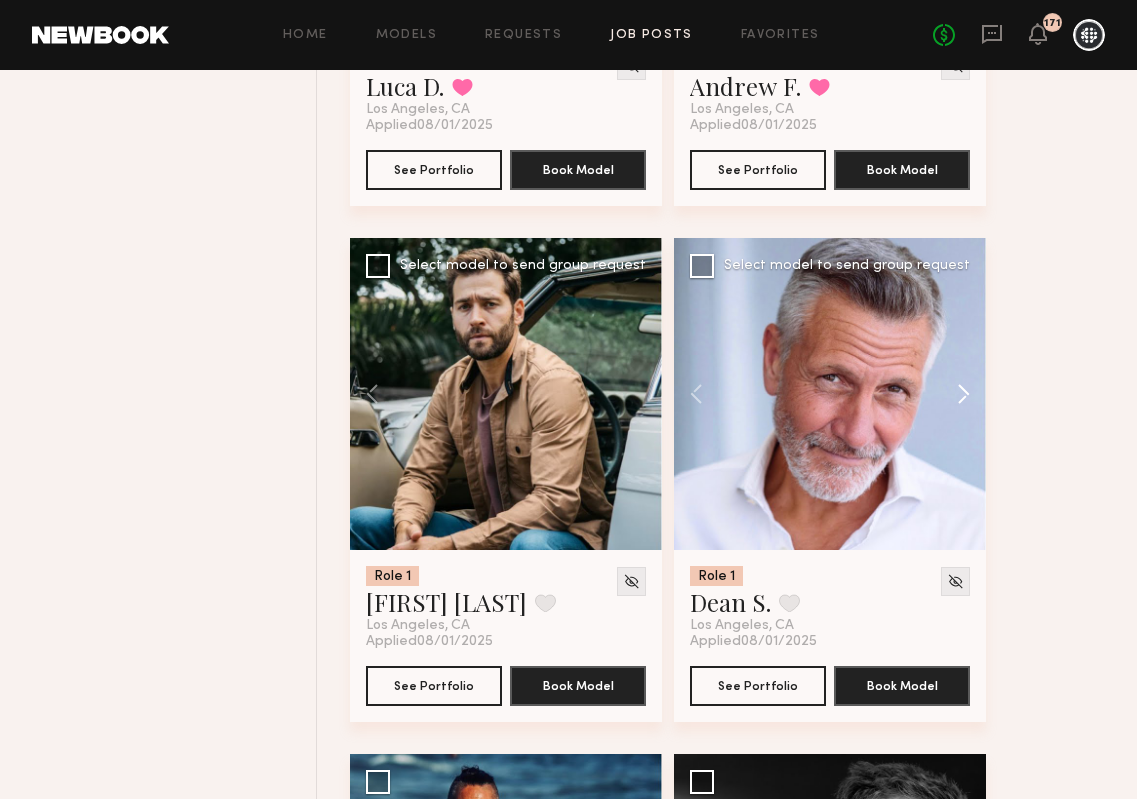 click 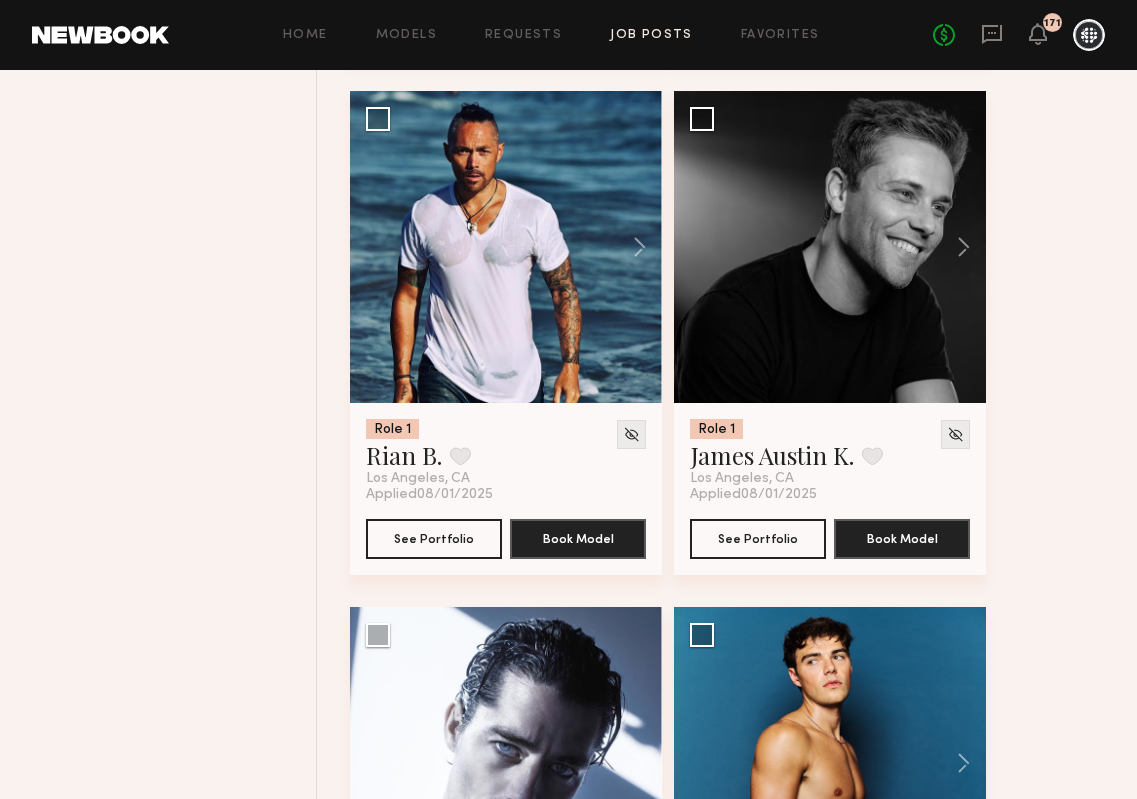 scroll, scrollTop: 3853, scrollLeft: 0, axis: vertical 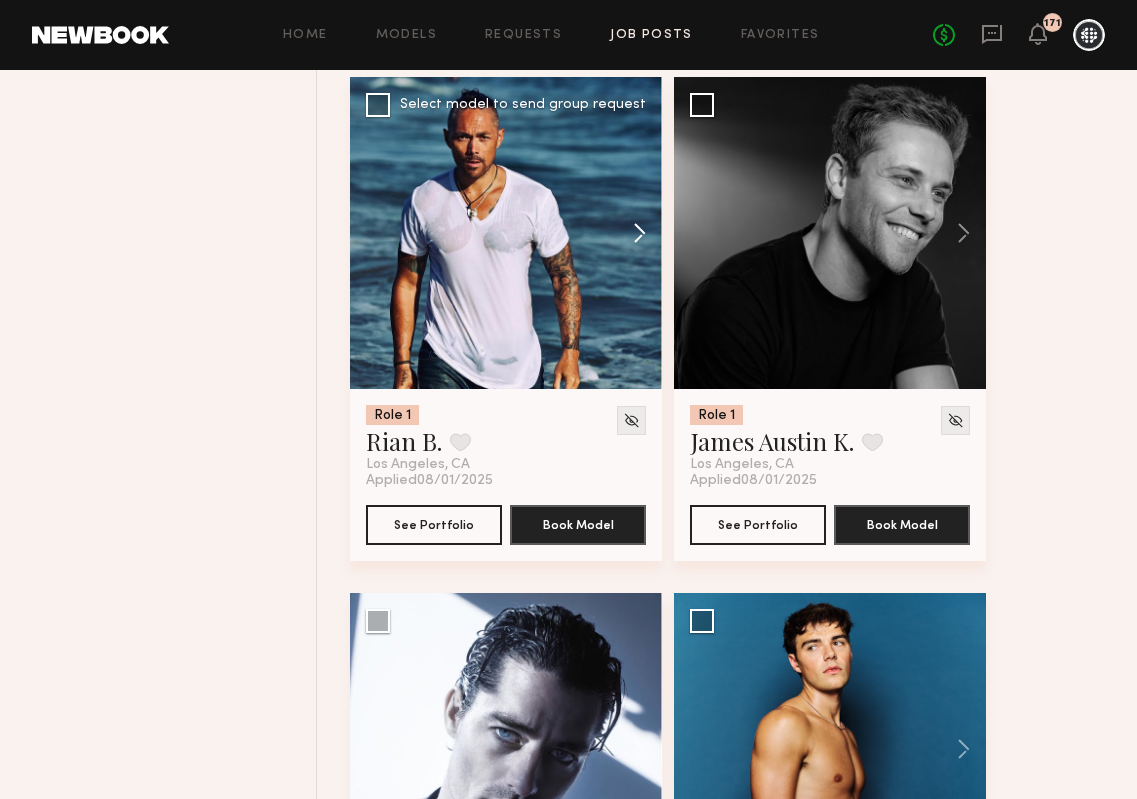 click 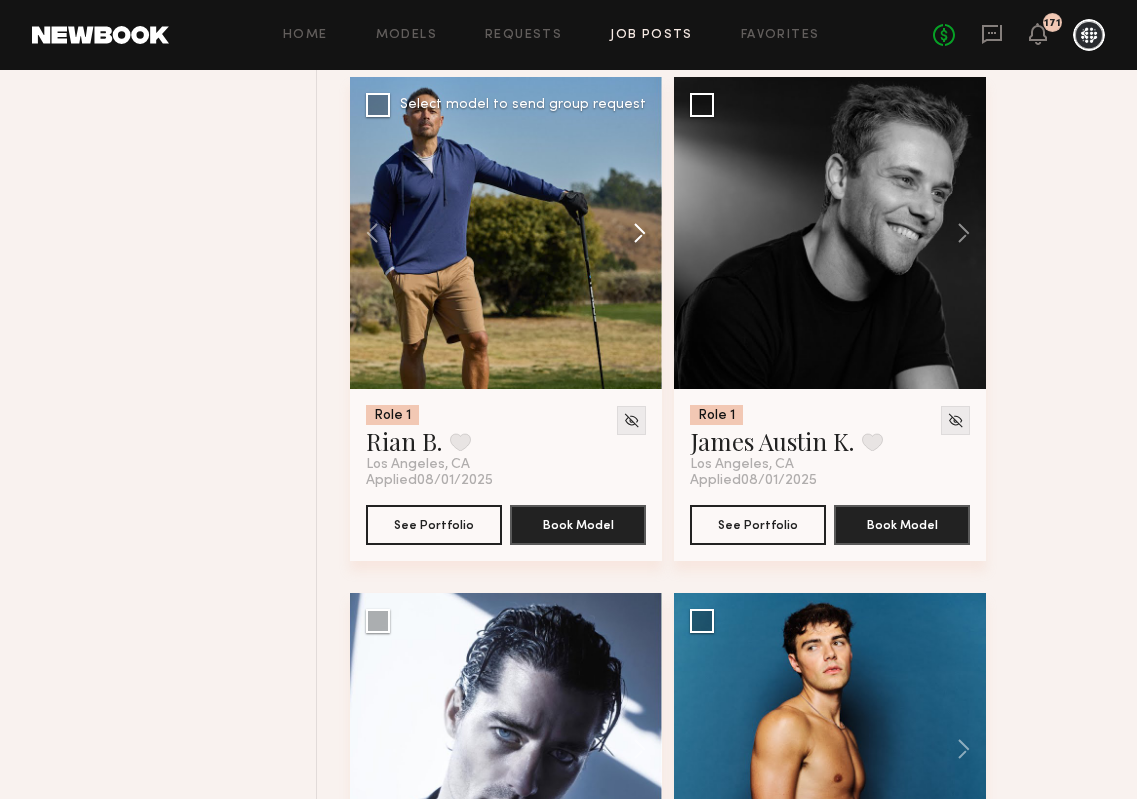 click 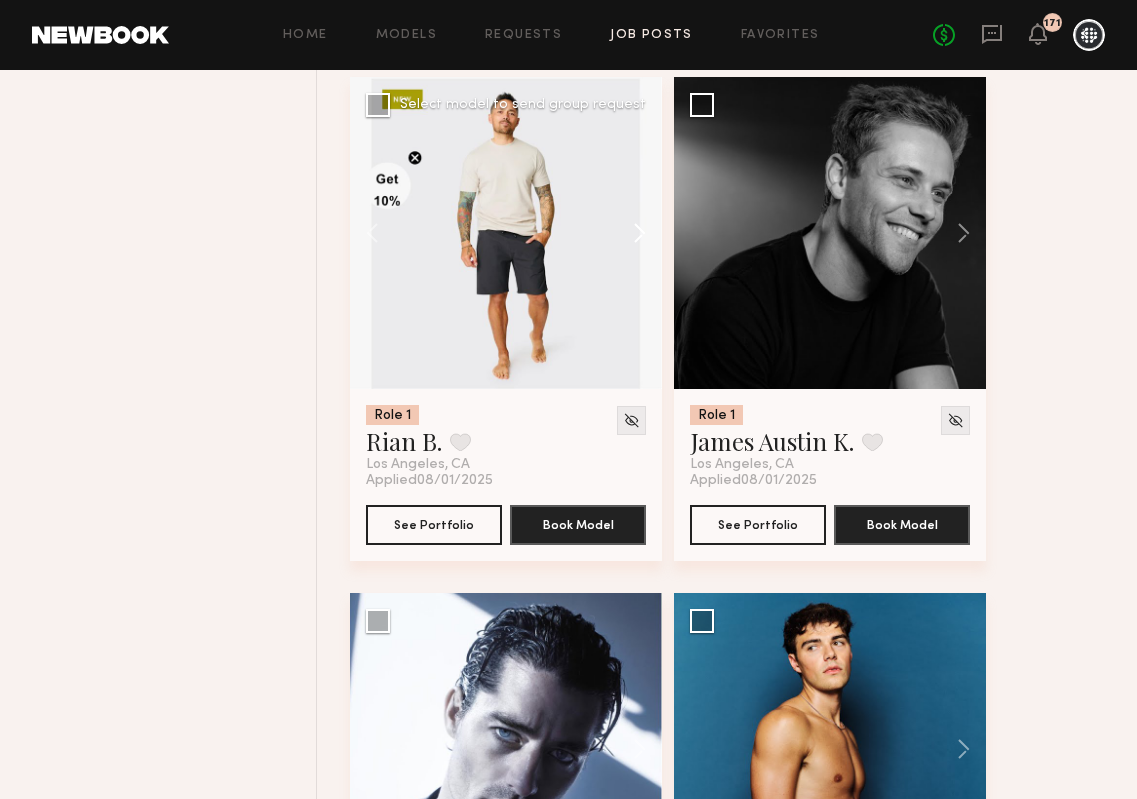 click 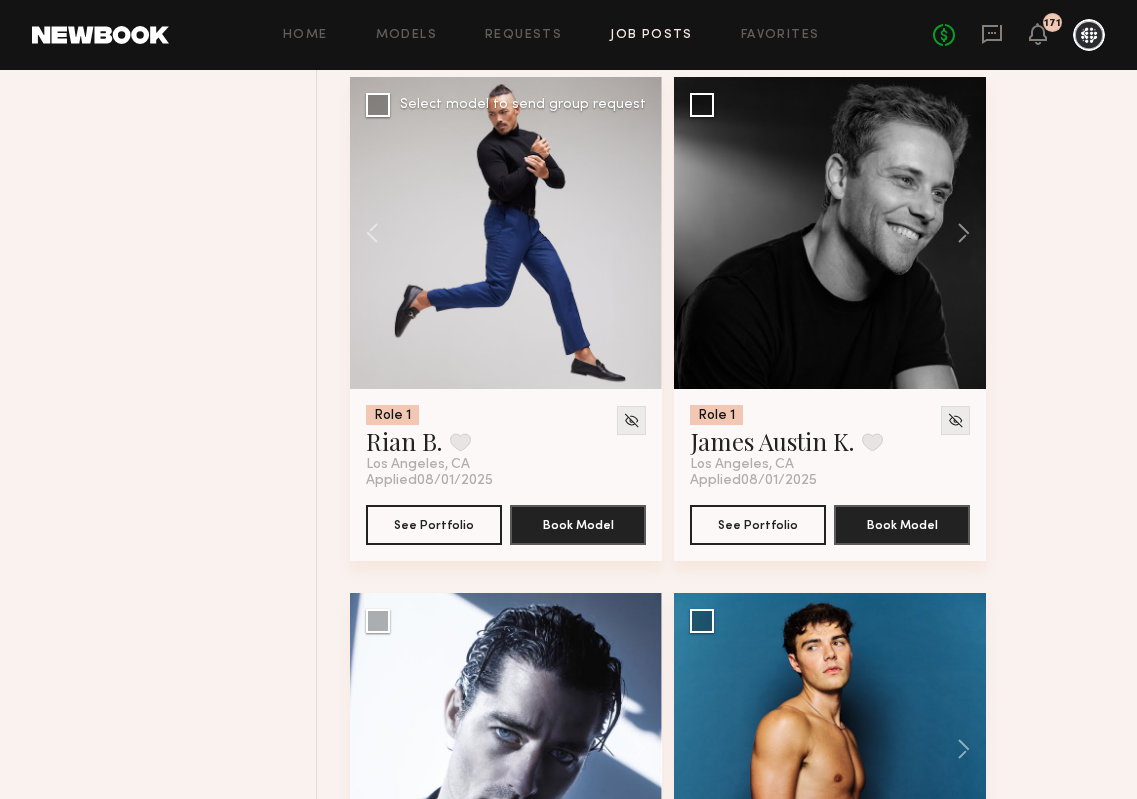 click 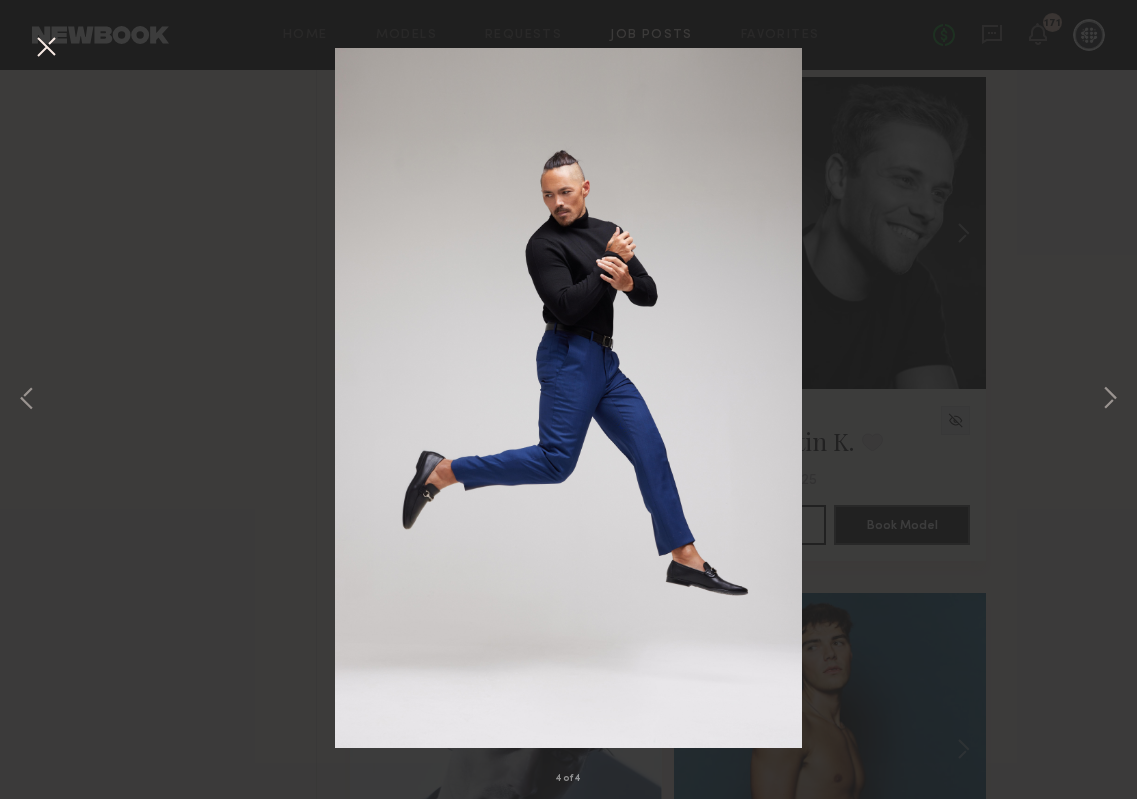 click on "4  of  4" at bounding box center [568, 399] 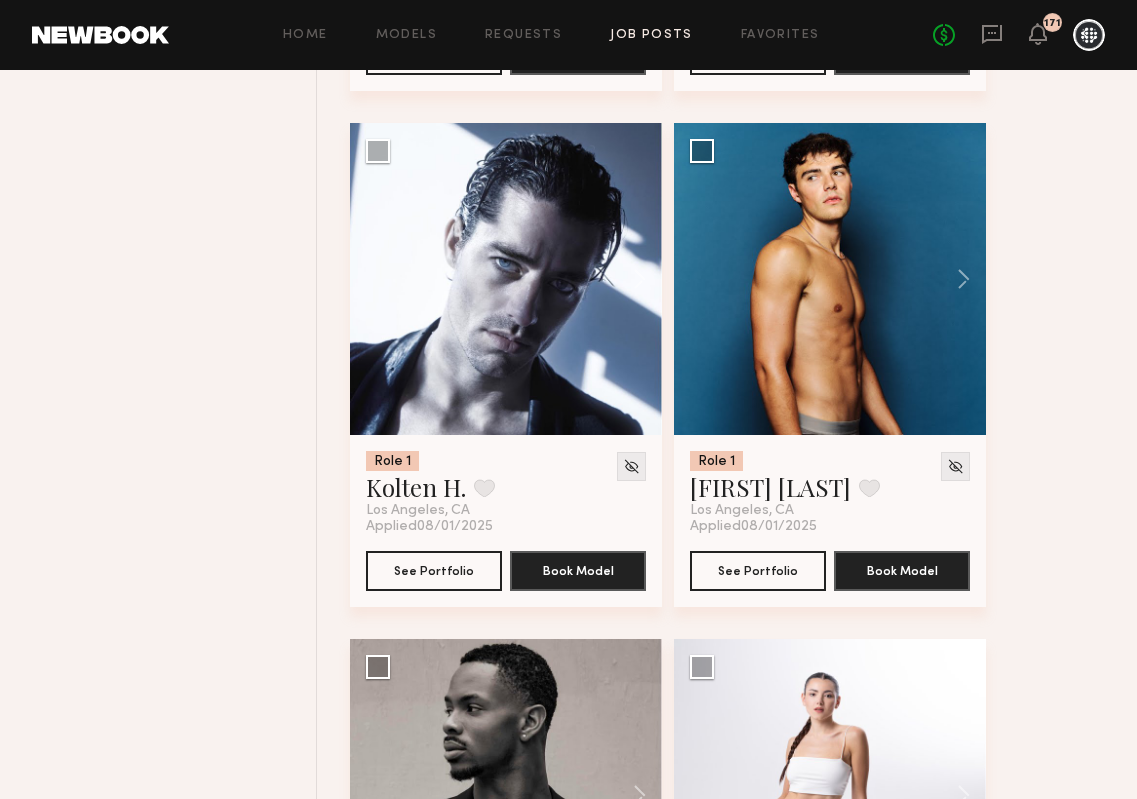 scroll, scrollTop: 4339, scrollLeft: 0, axis: vertical 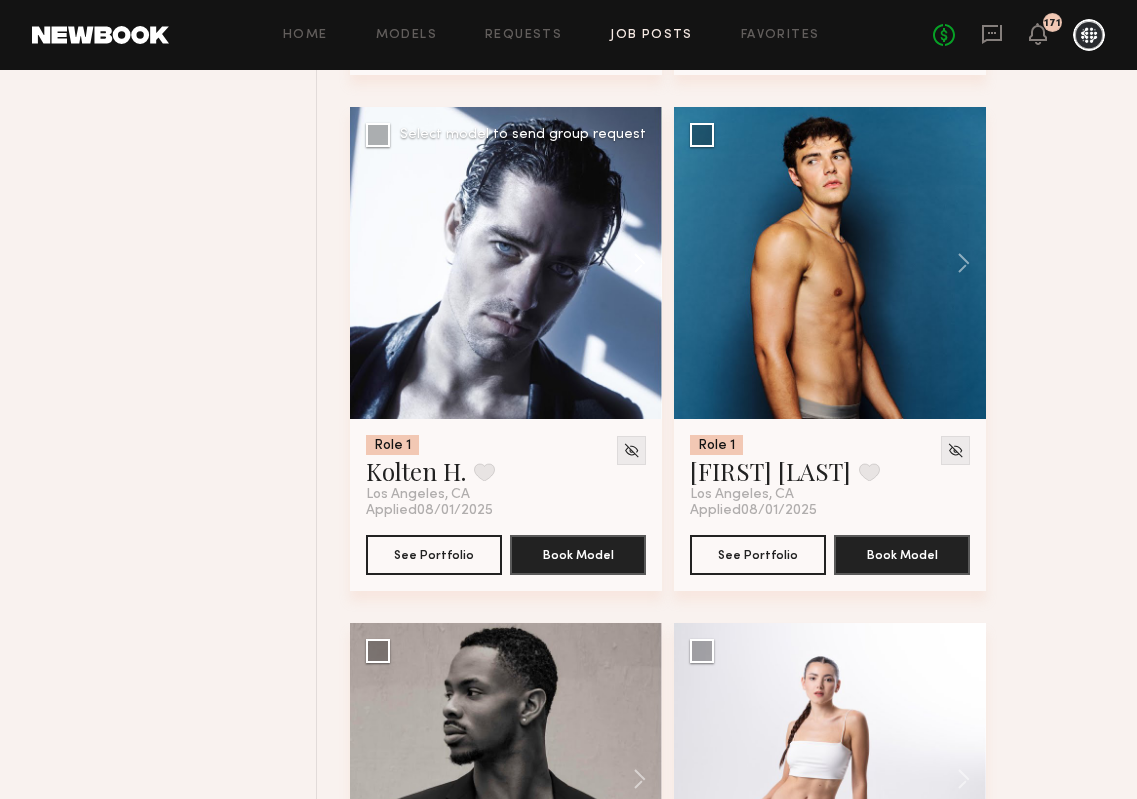 click 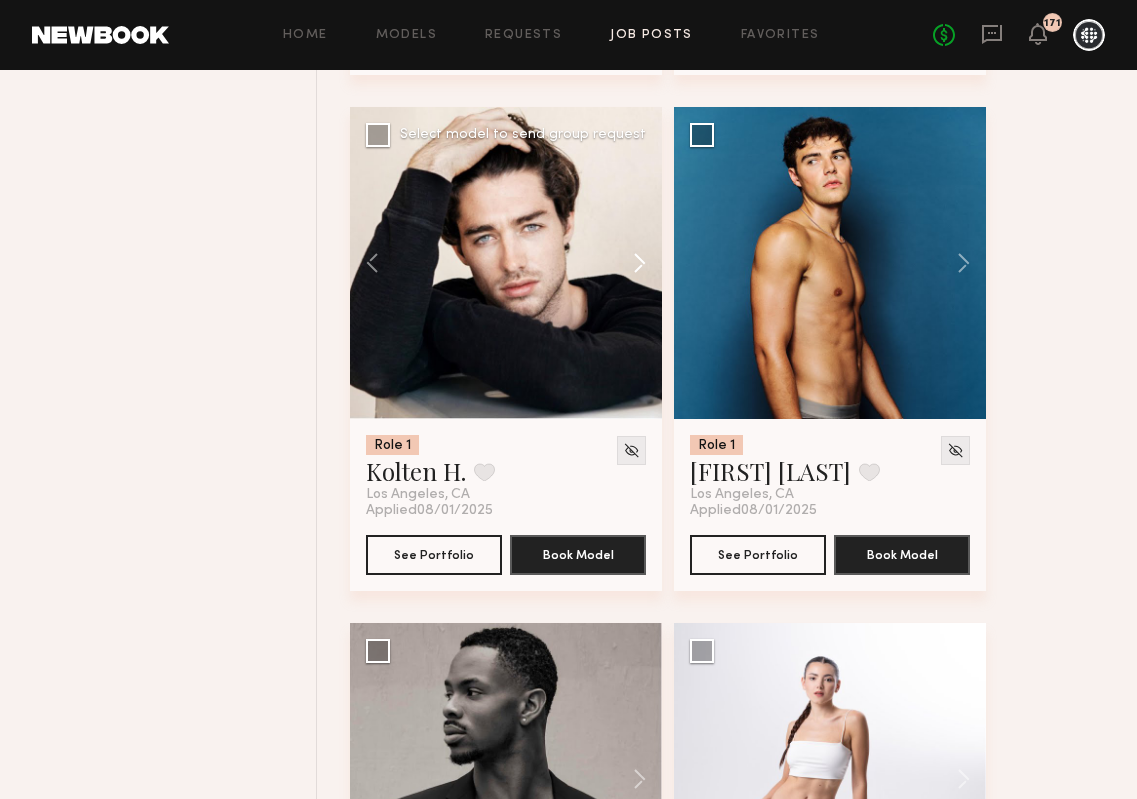 click 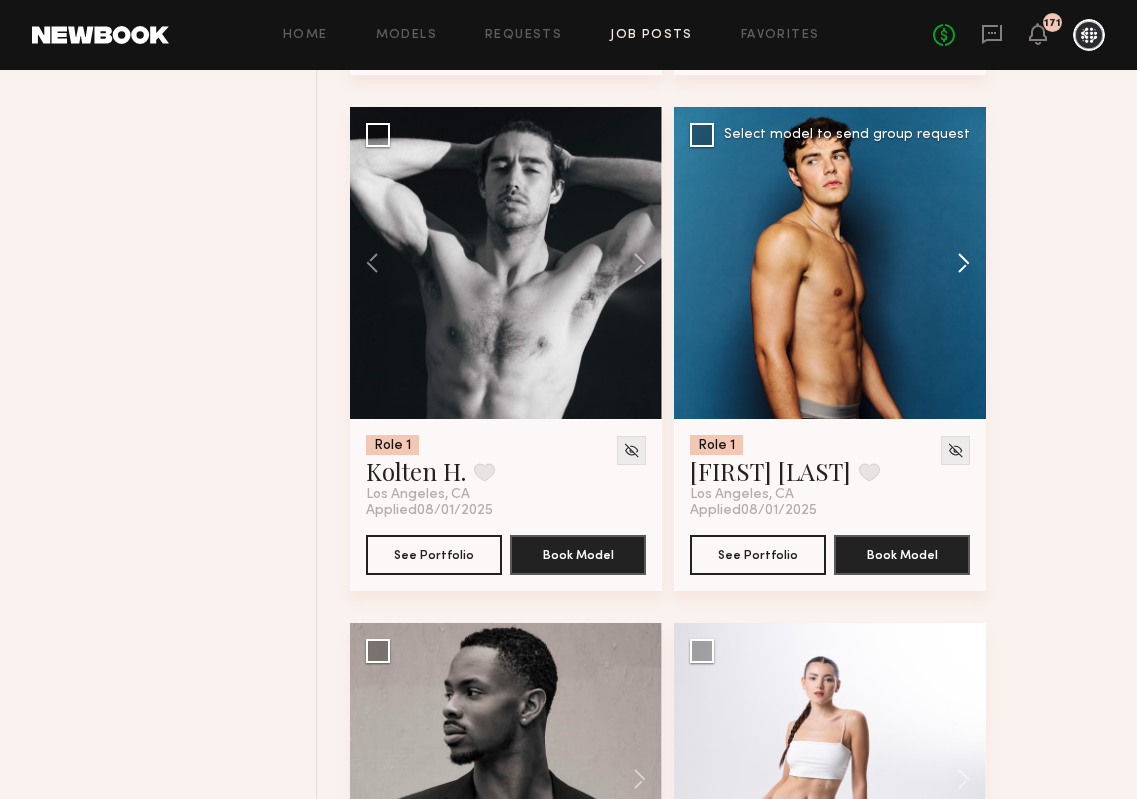 click 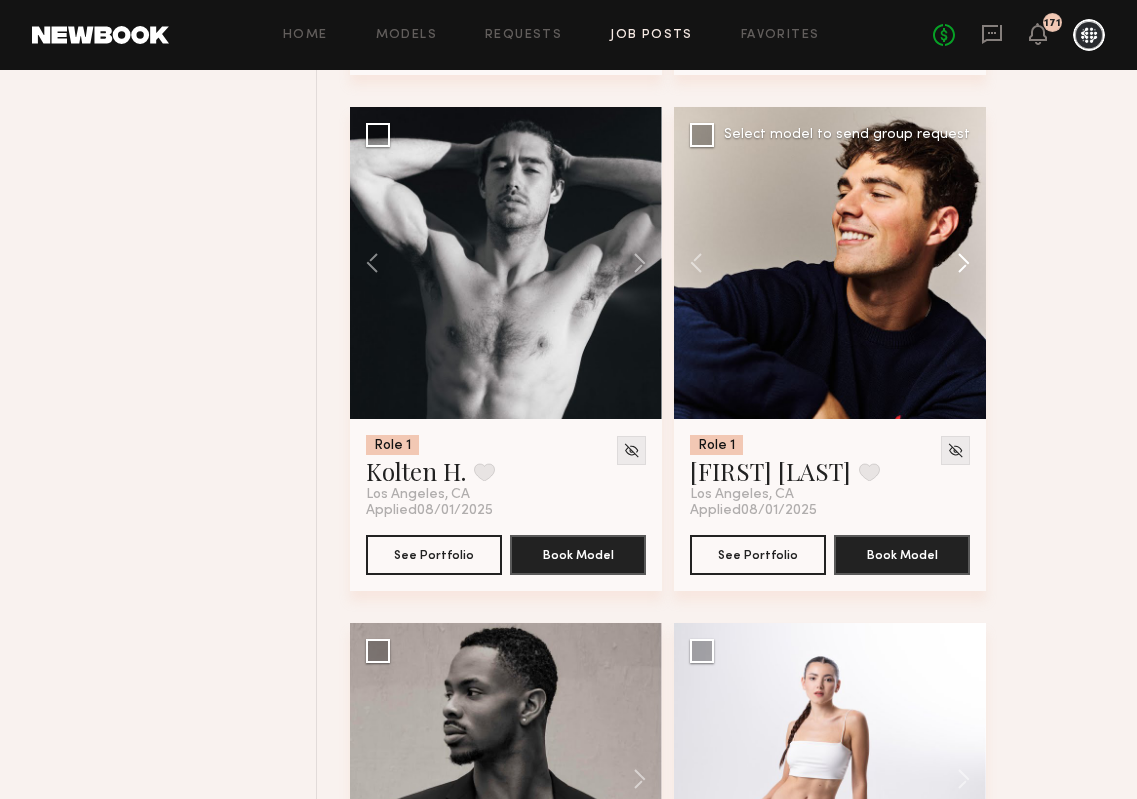 click 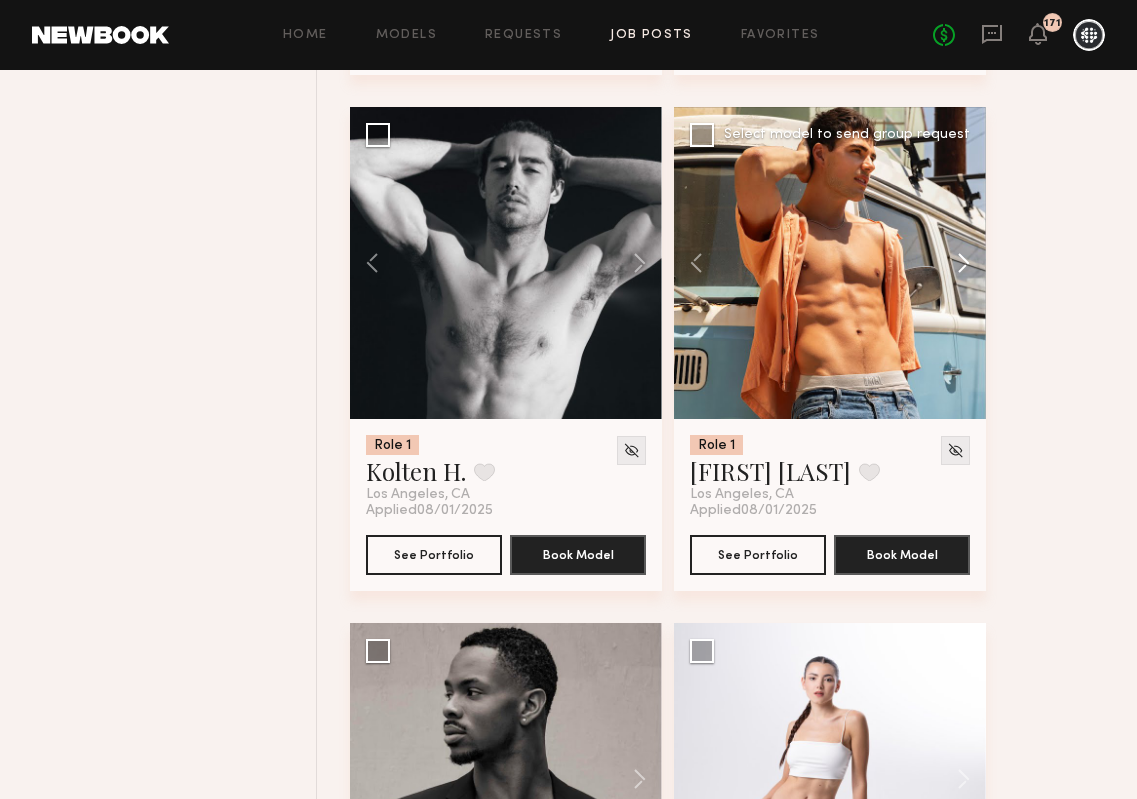 click 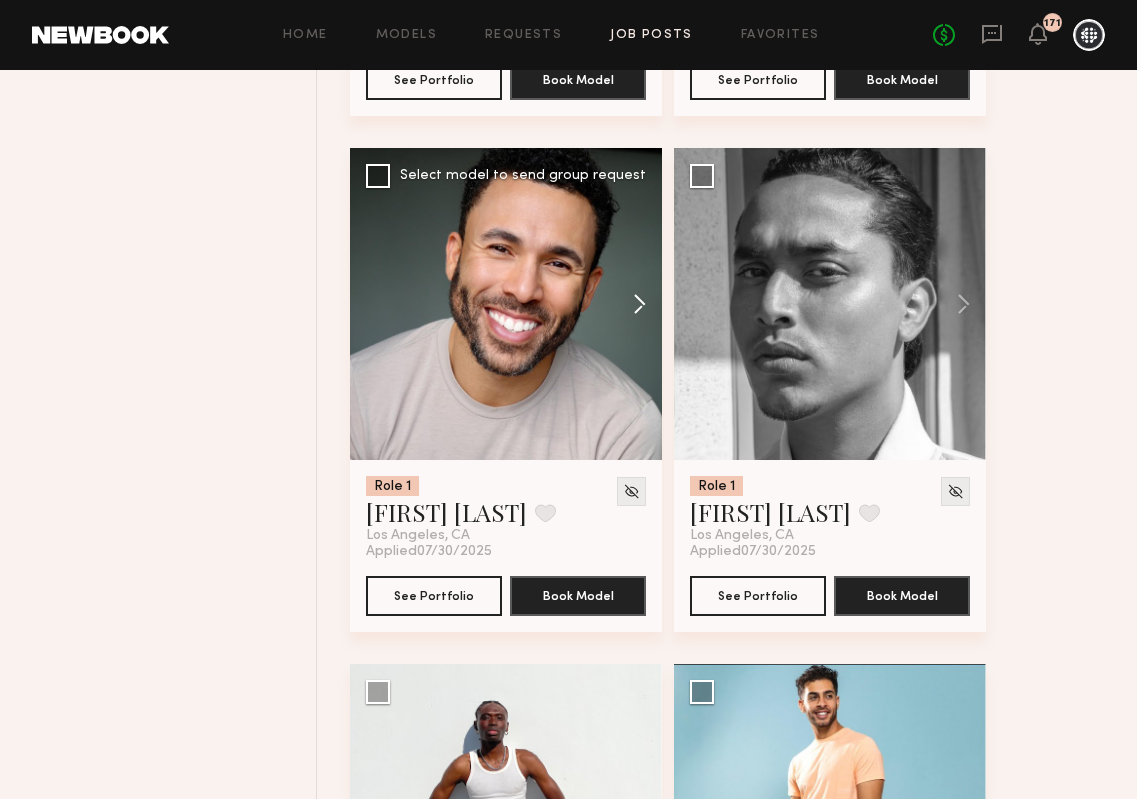 scroll, scrollTop: 5849, scrollLeft: 0, axis: vertical 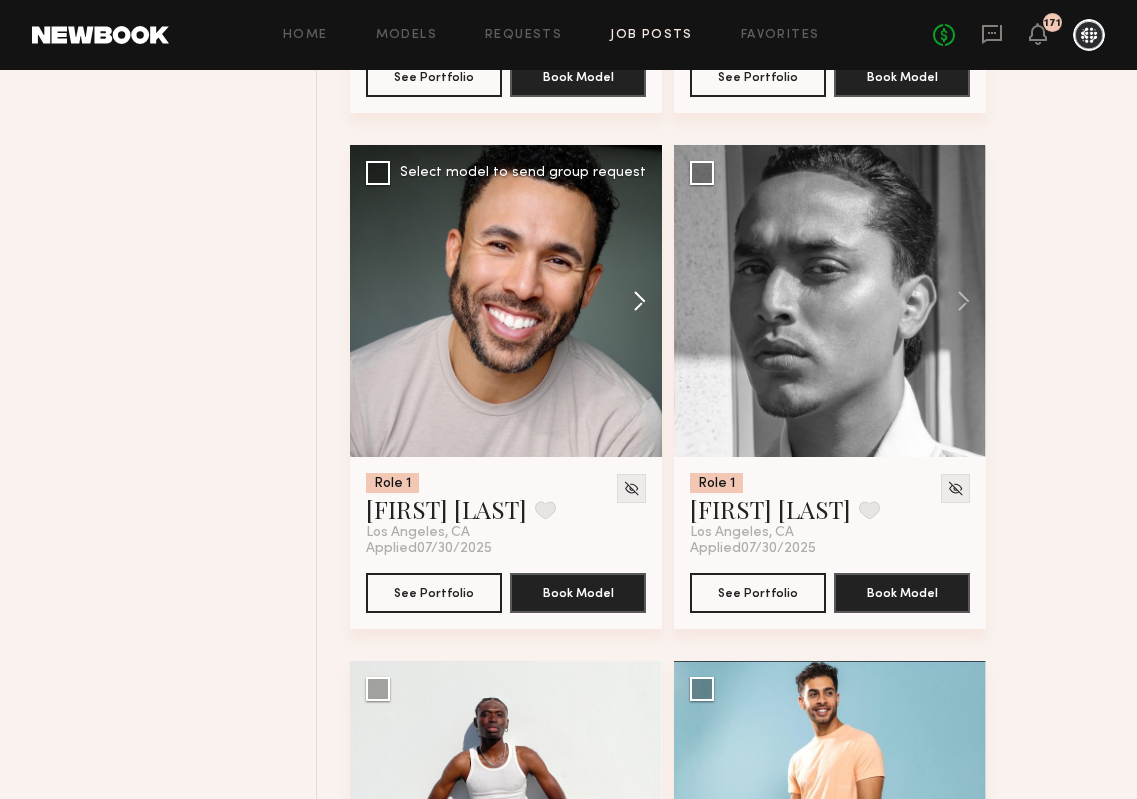 click 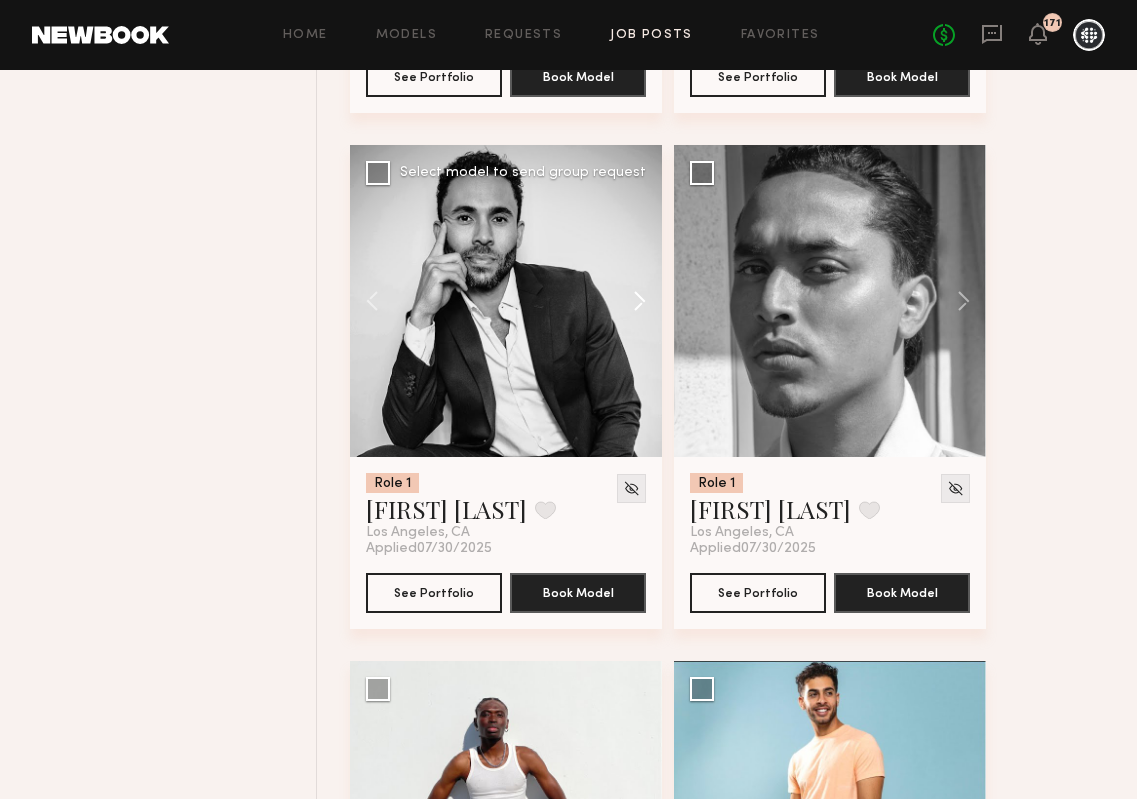 click 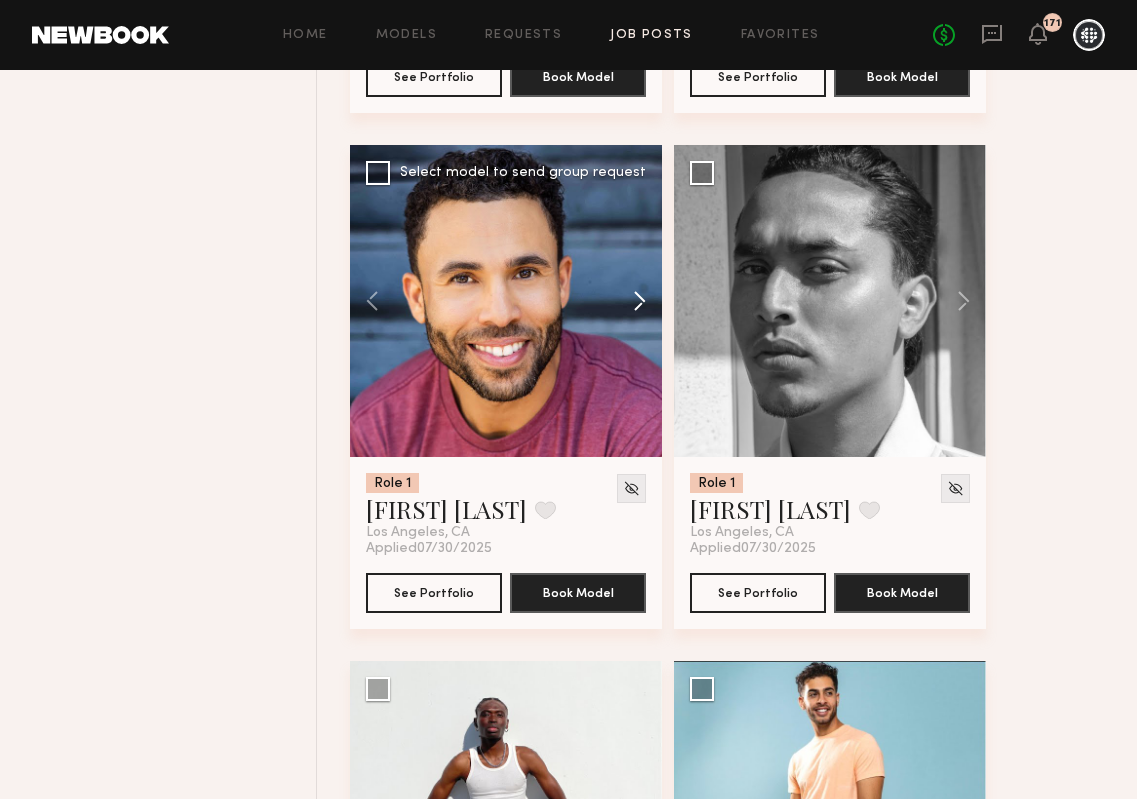 click 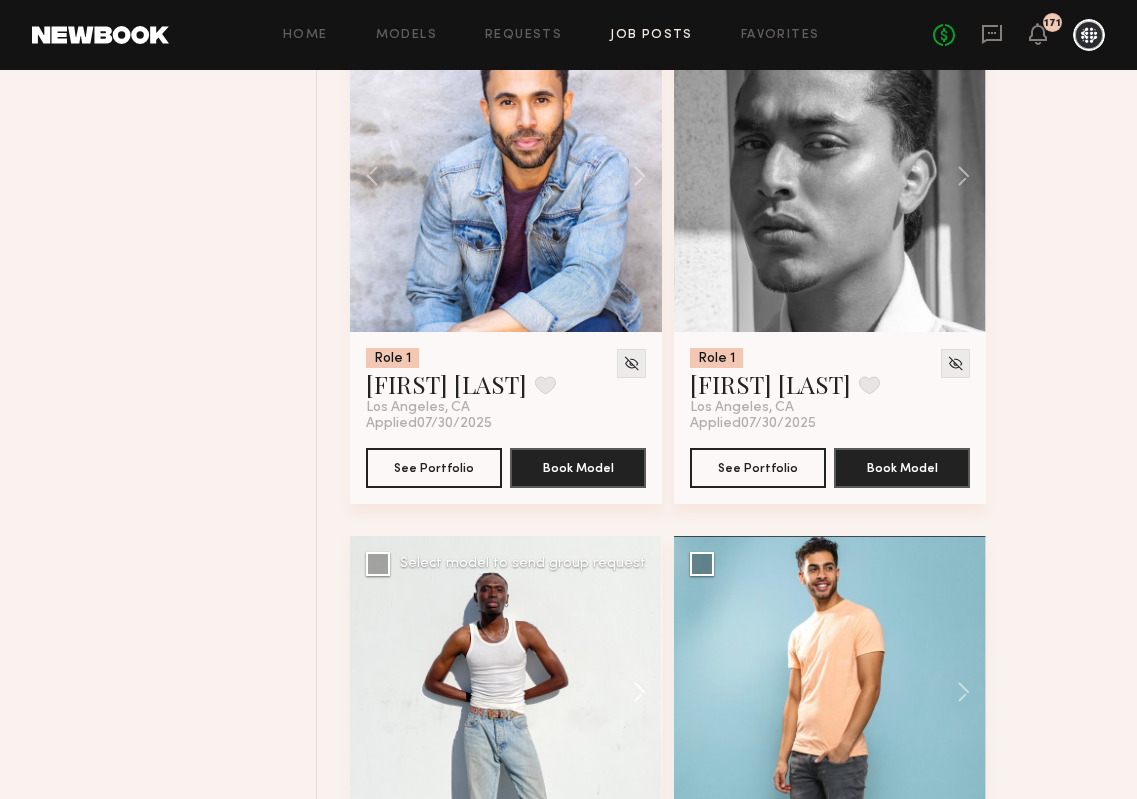 scroll, scrollTop: 5932, scrollLeft: 0, axis: vertical 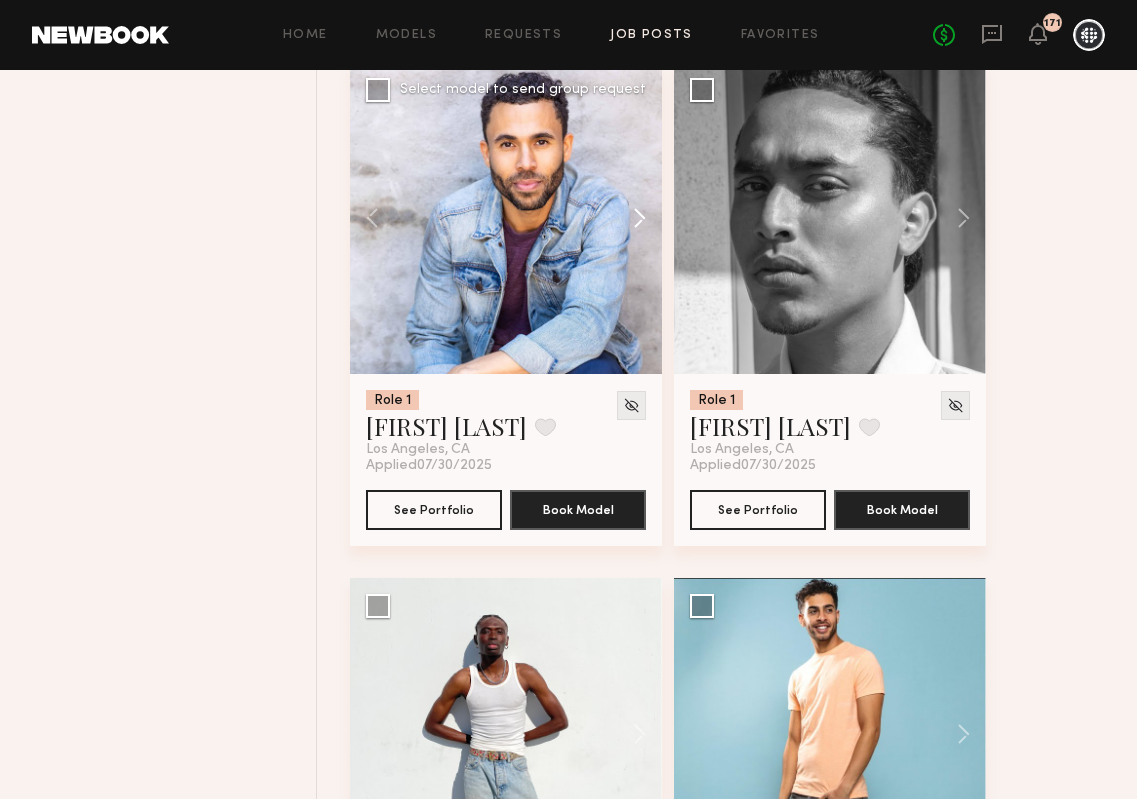 click 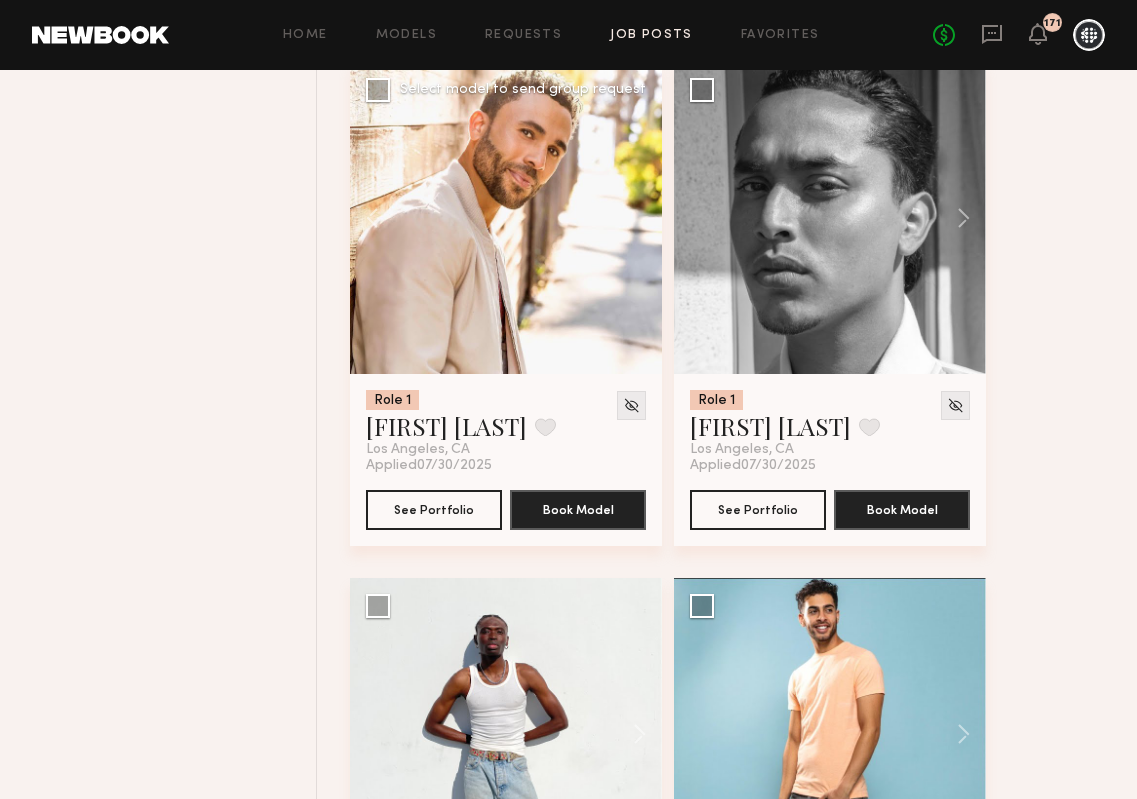click 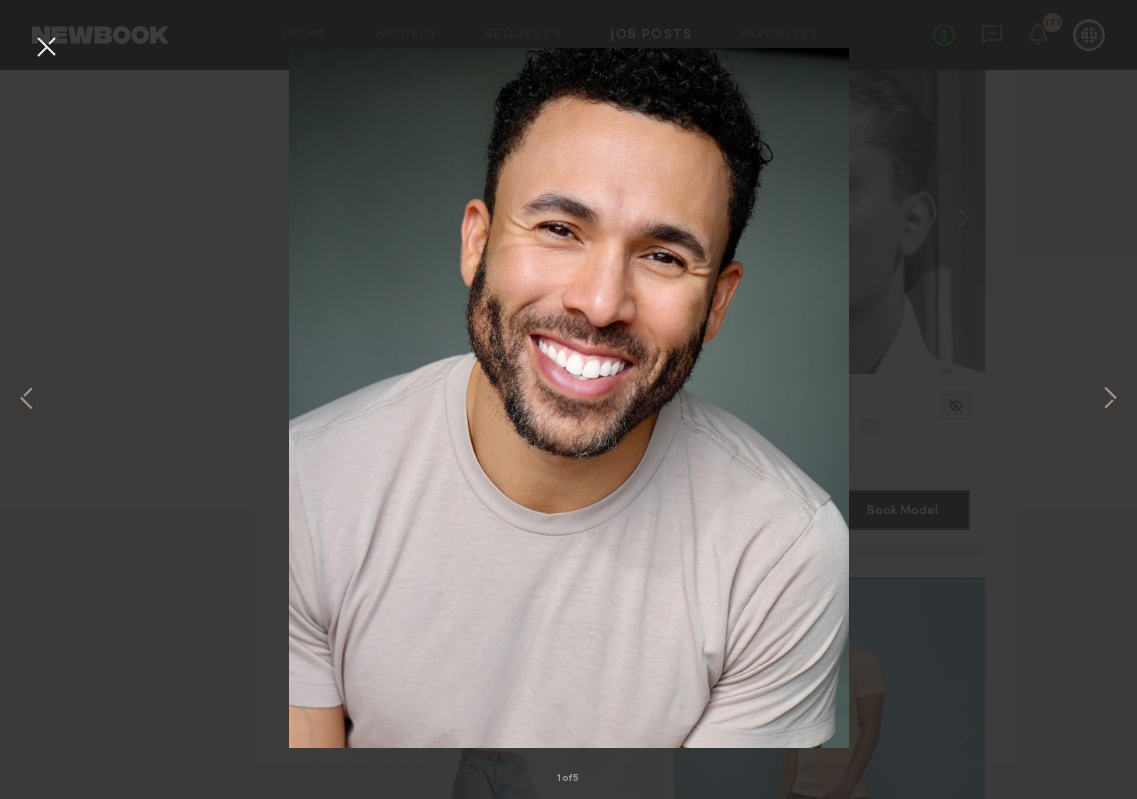 click at bounding box center (46, 48) 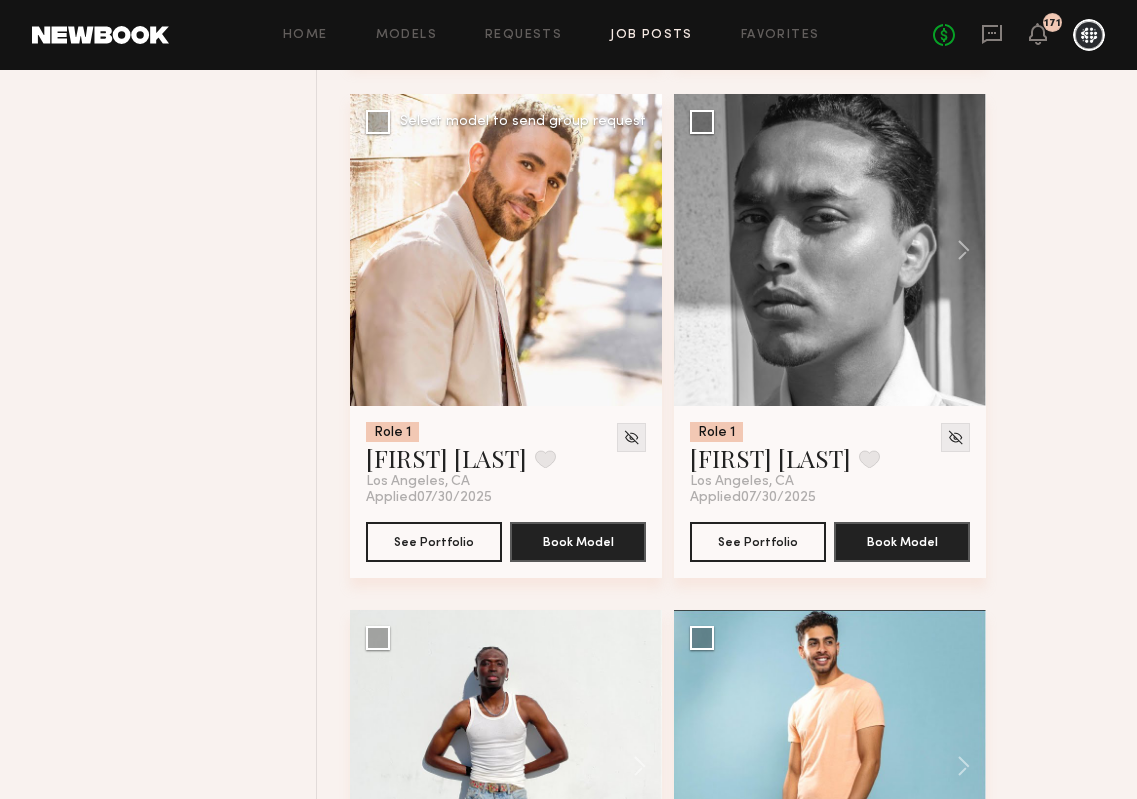 scroll, scrollTop: 5881, scrollLeft: 0, axis: vertical 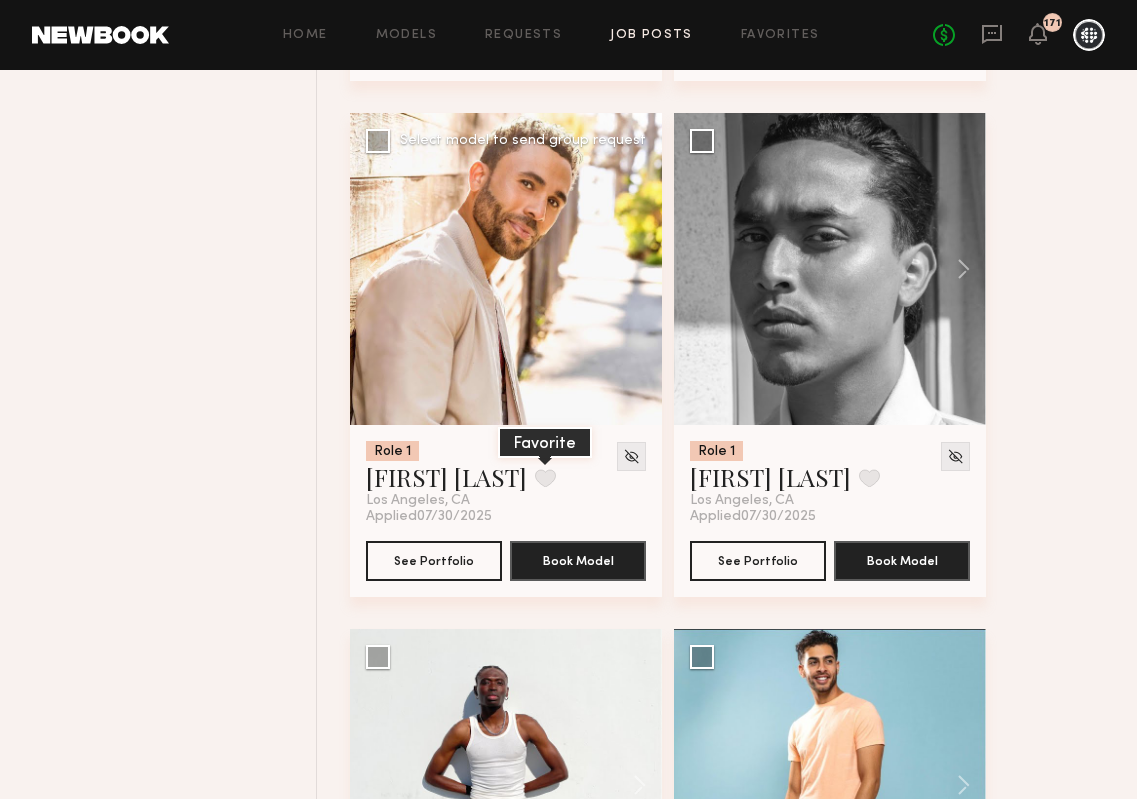click 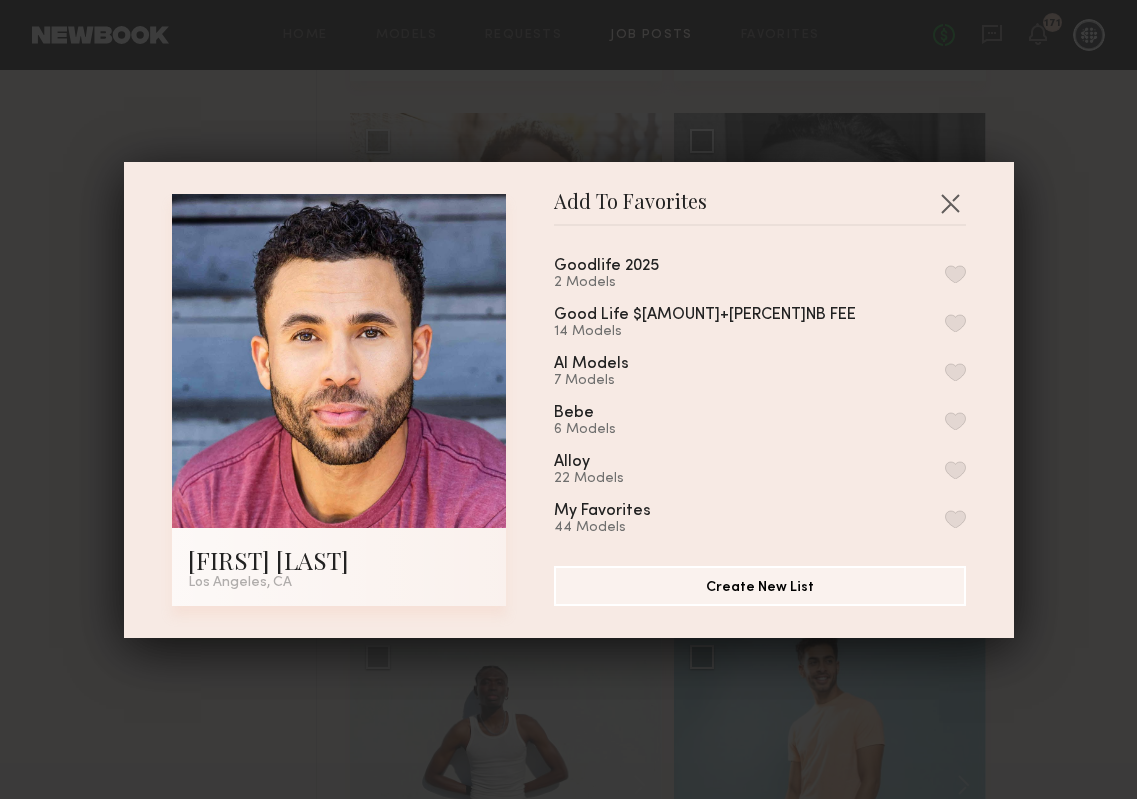 click at bounding box center (955, 274) 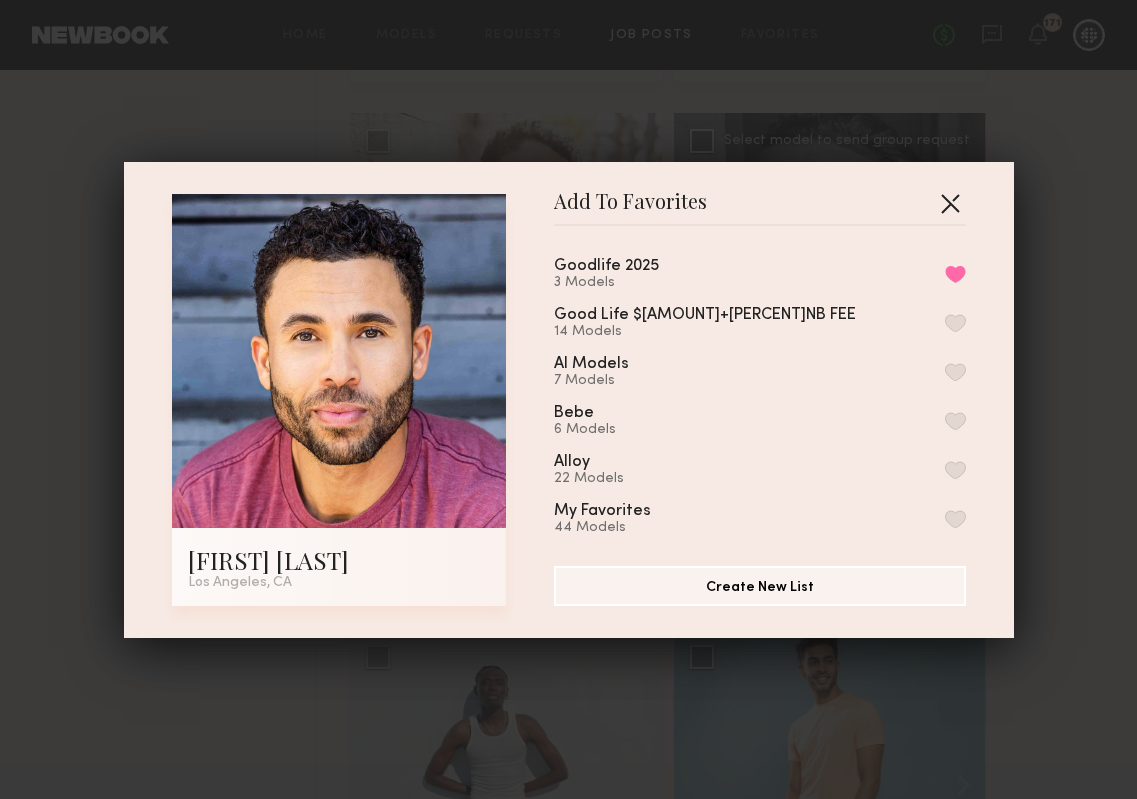 click at bounding box center (950, 203) 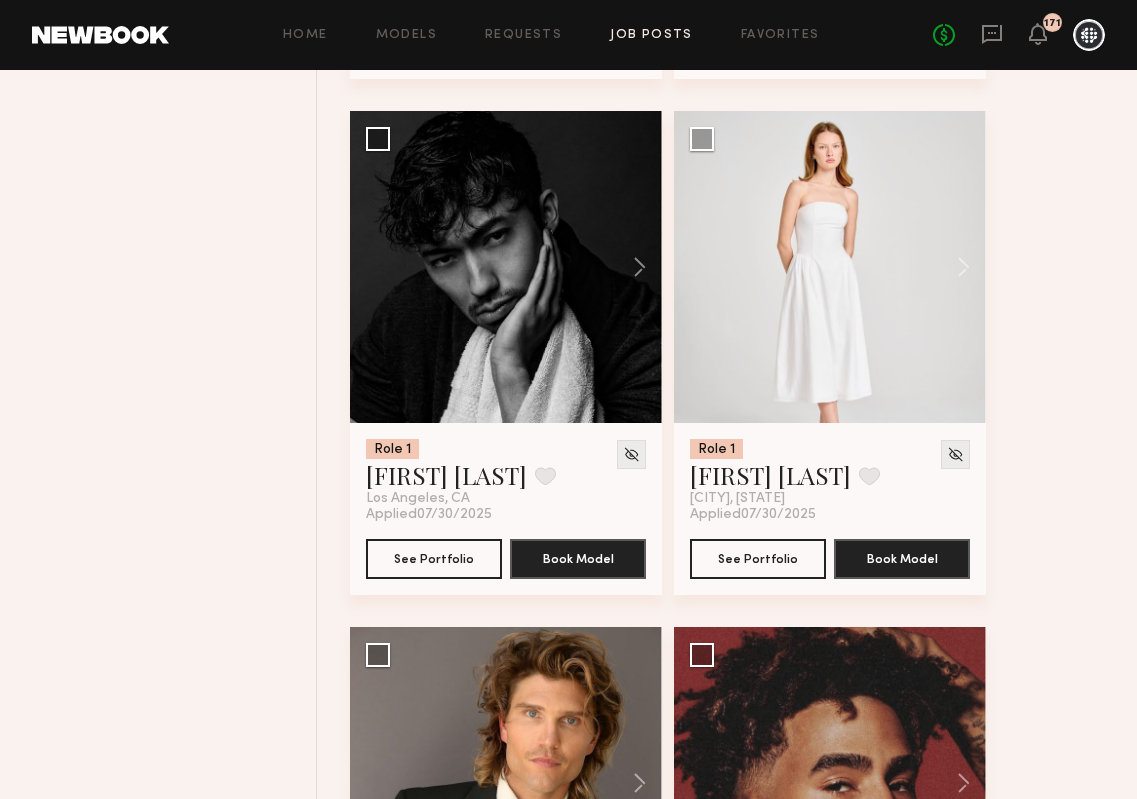 scroll, scrollTop: 6944, scrollLeft: 0, axis: vertical 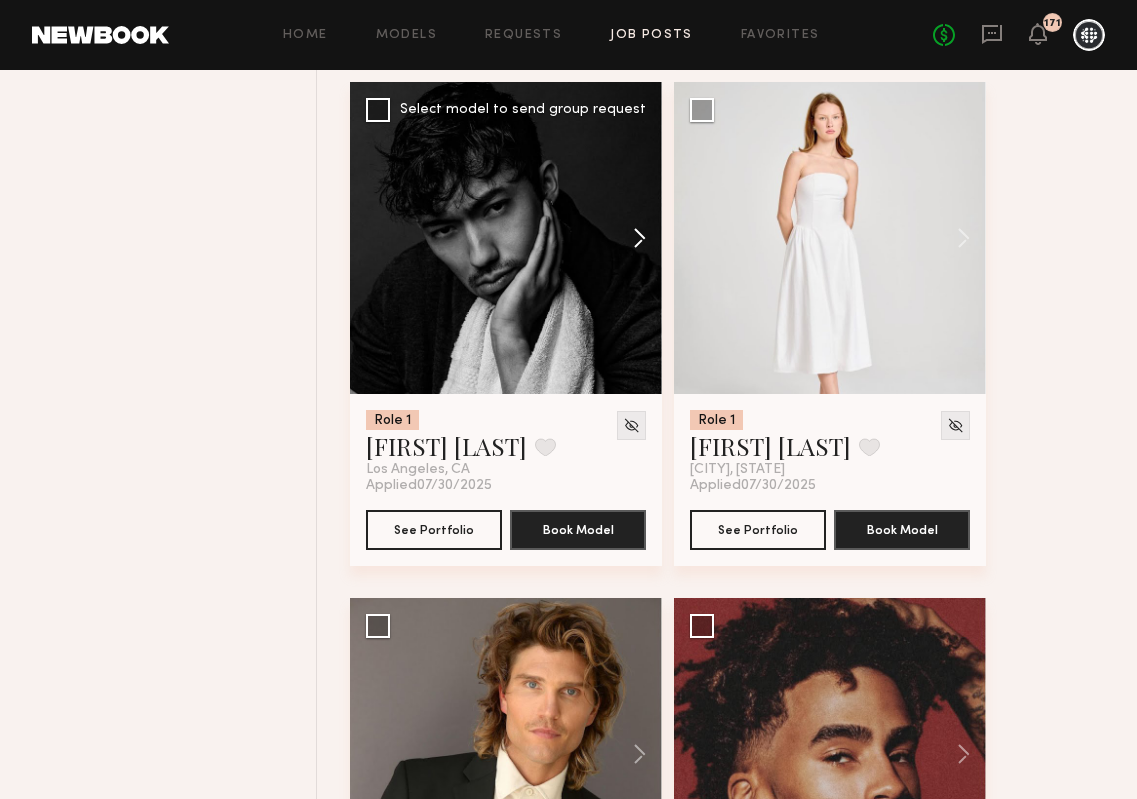 click 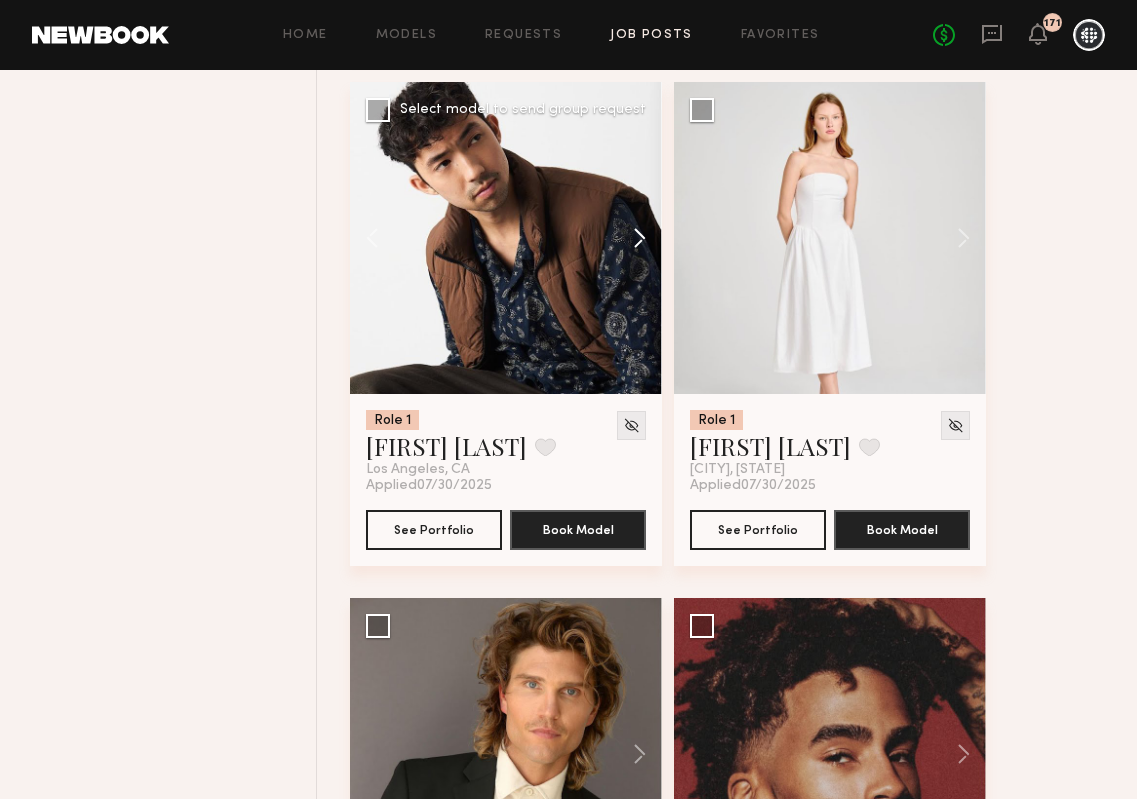click 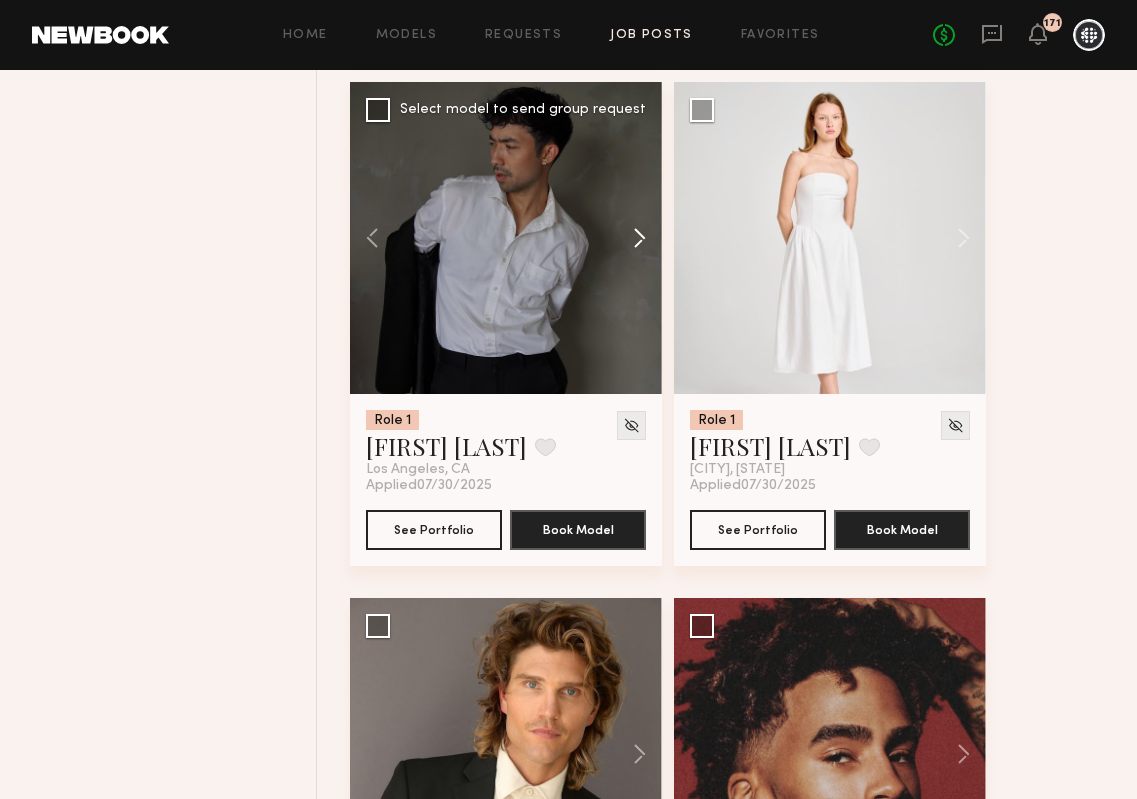 click 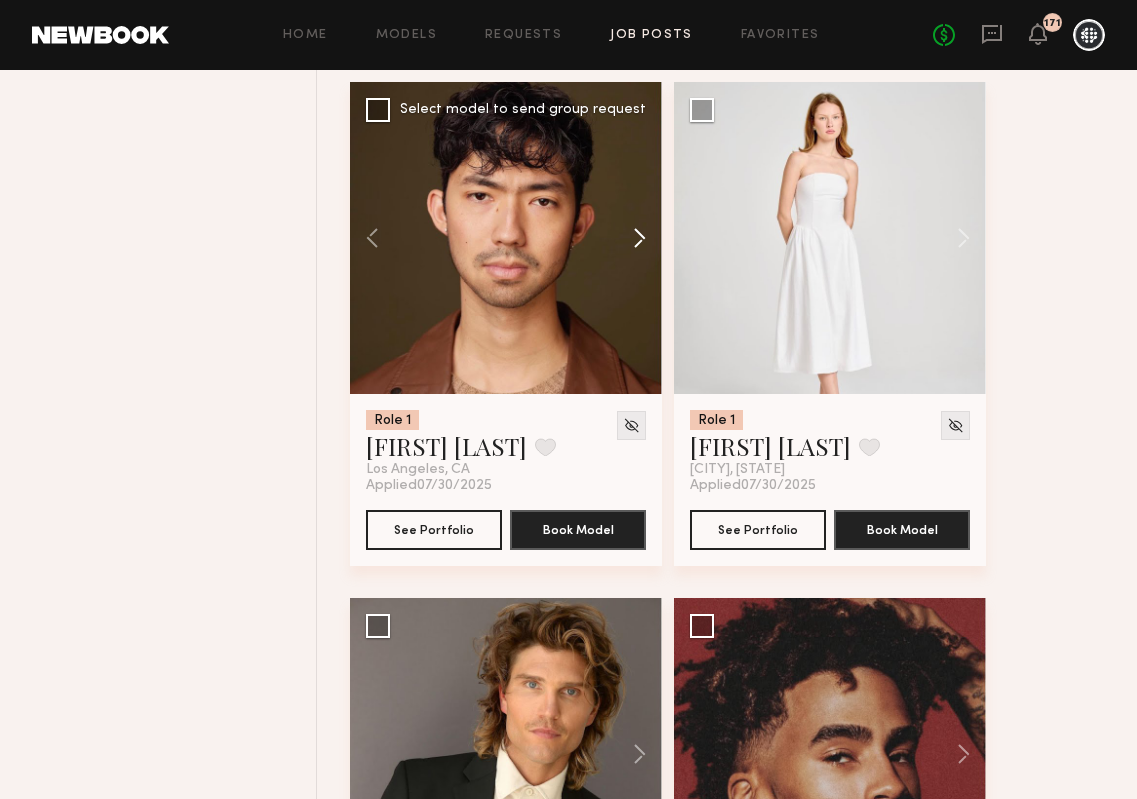 click 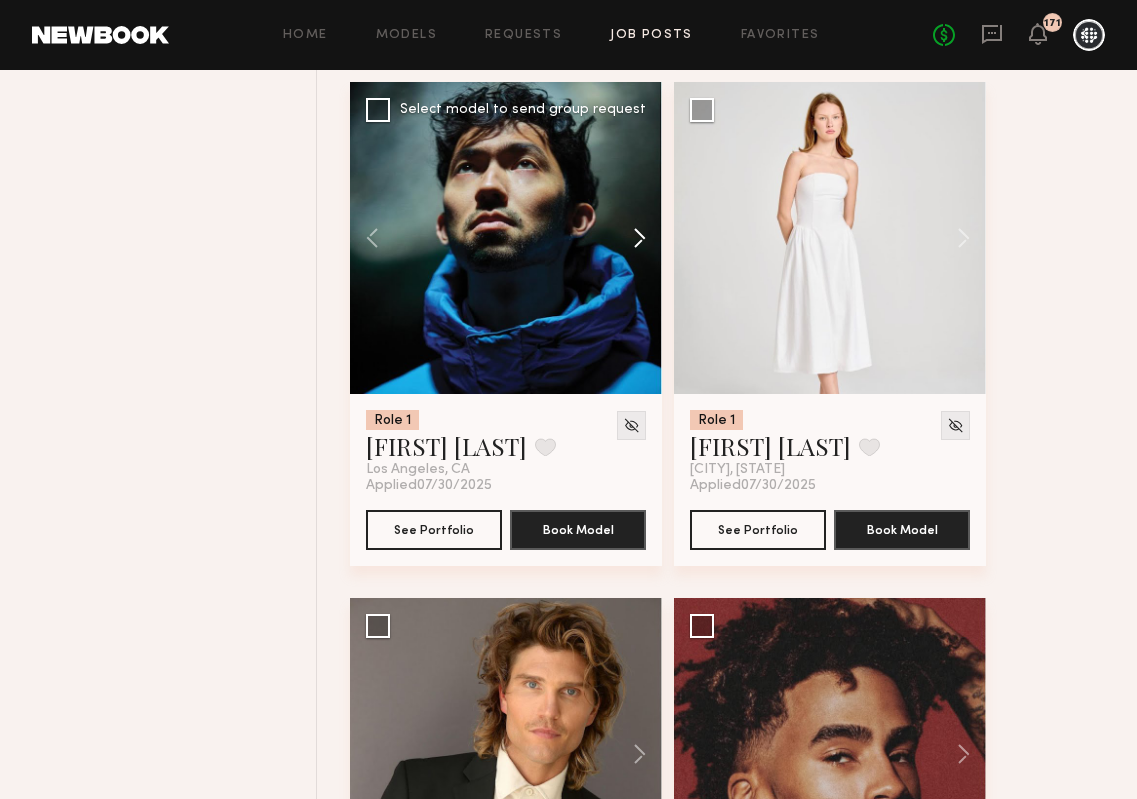 click 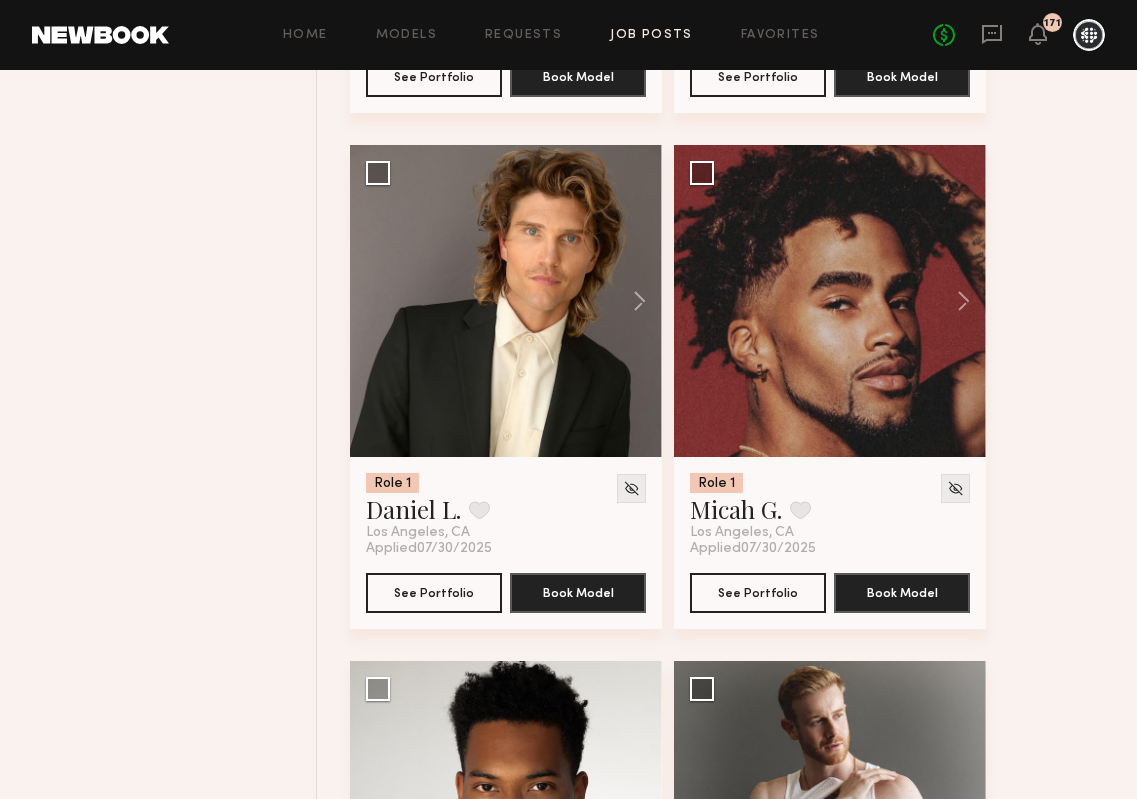 scroll, scrollTop: 7398, scrollLeft: 0, axis: vertical 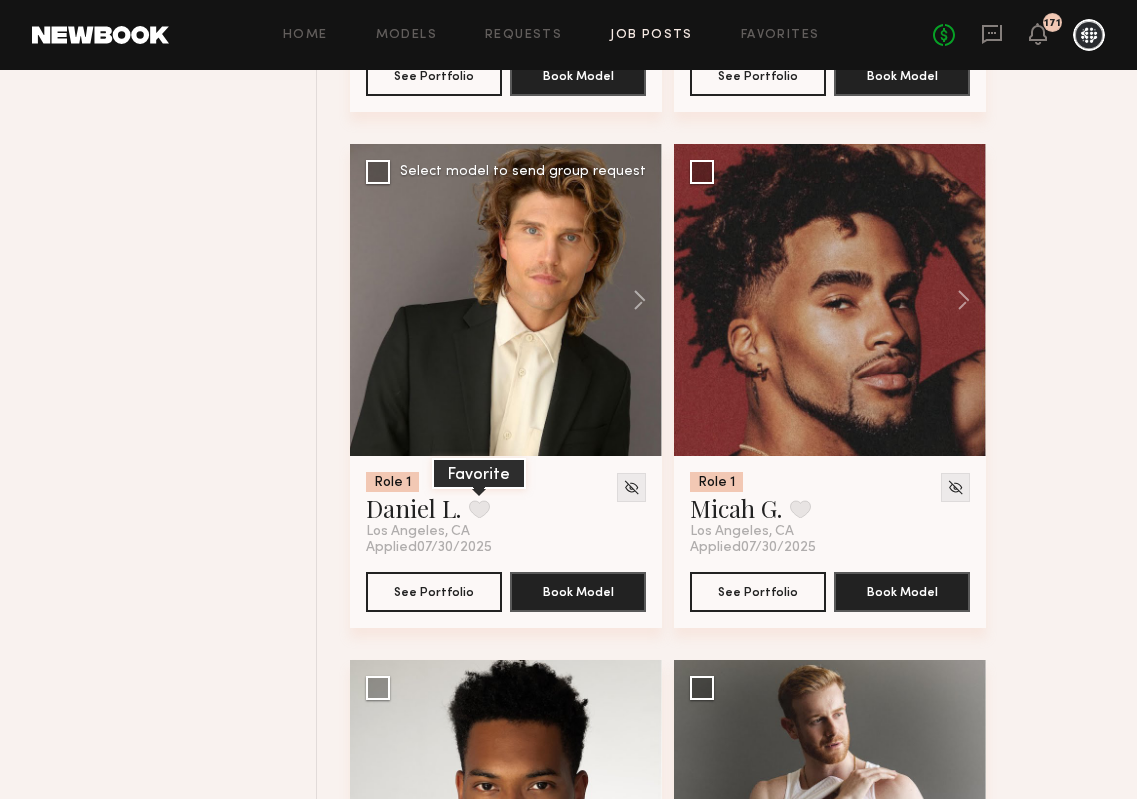 click 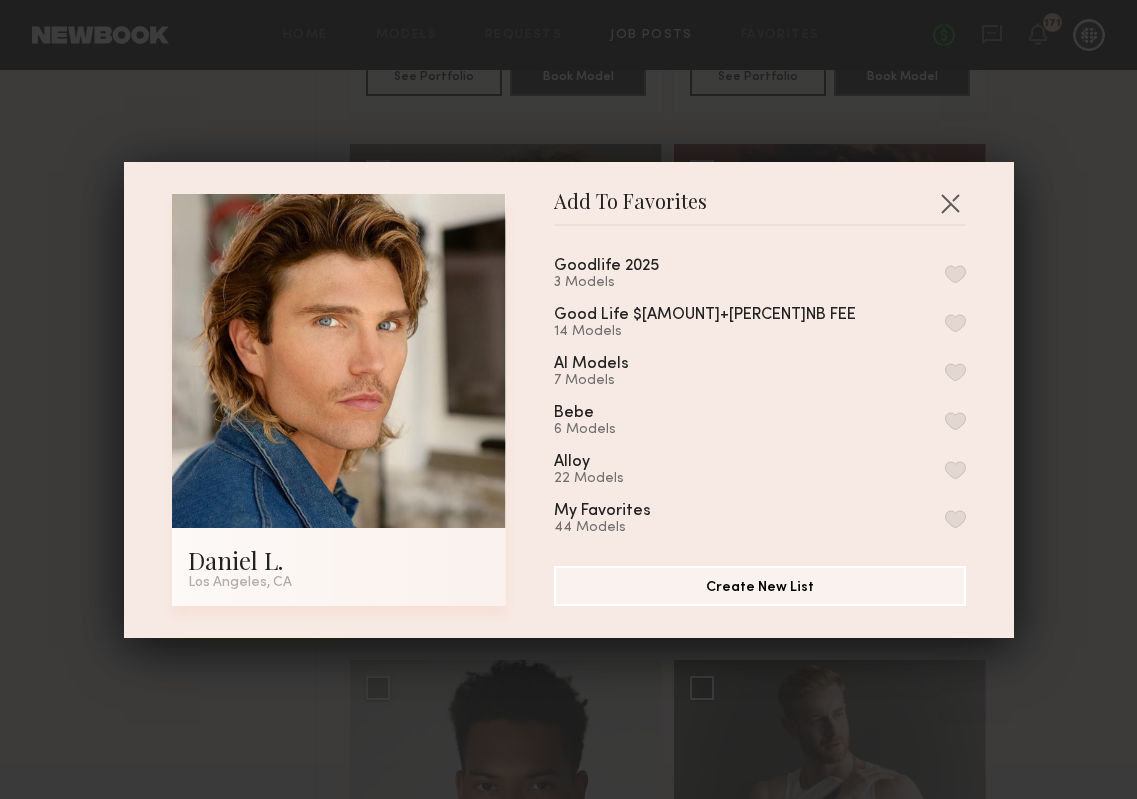 click at bounding box center (955, 274) 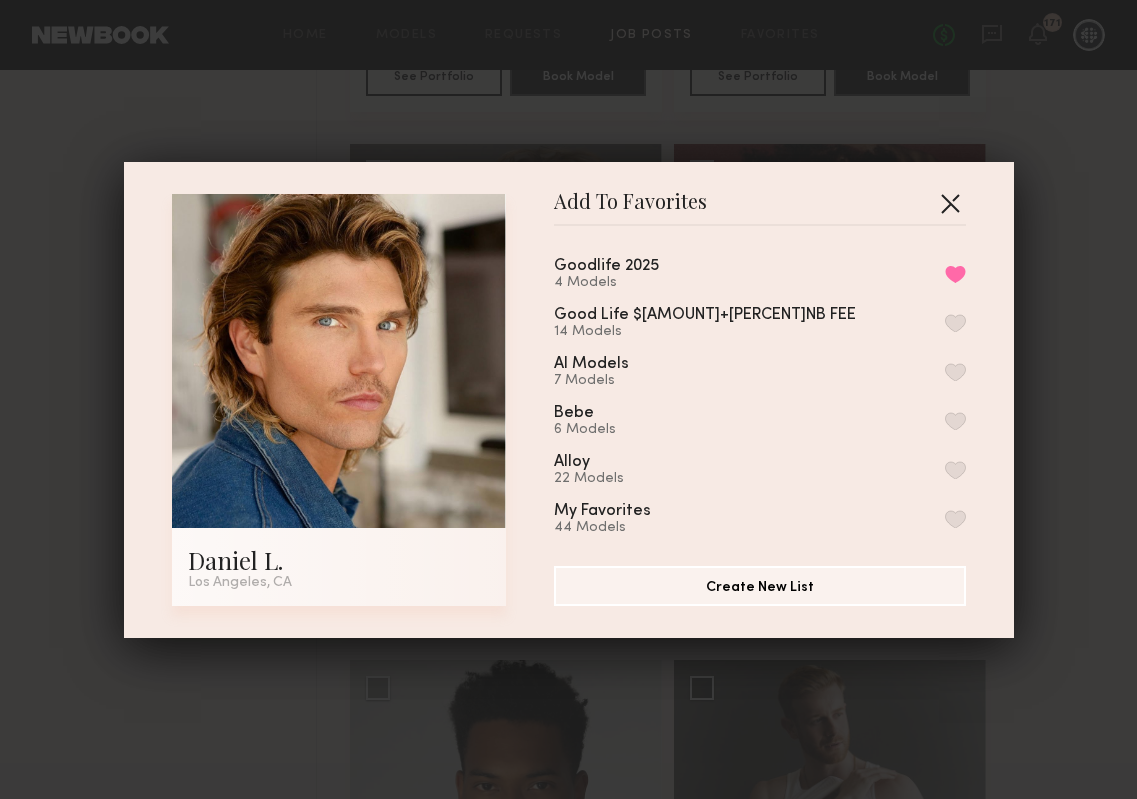 click at bounding box center (950, 203) 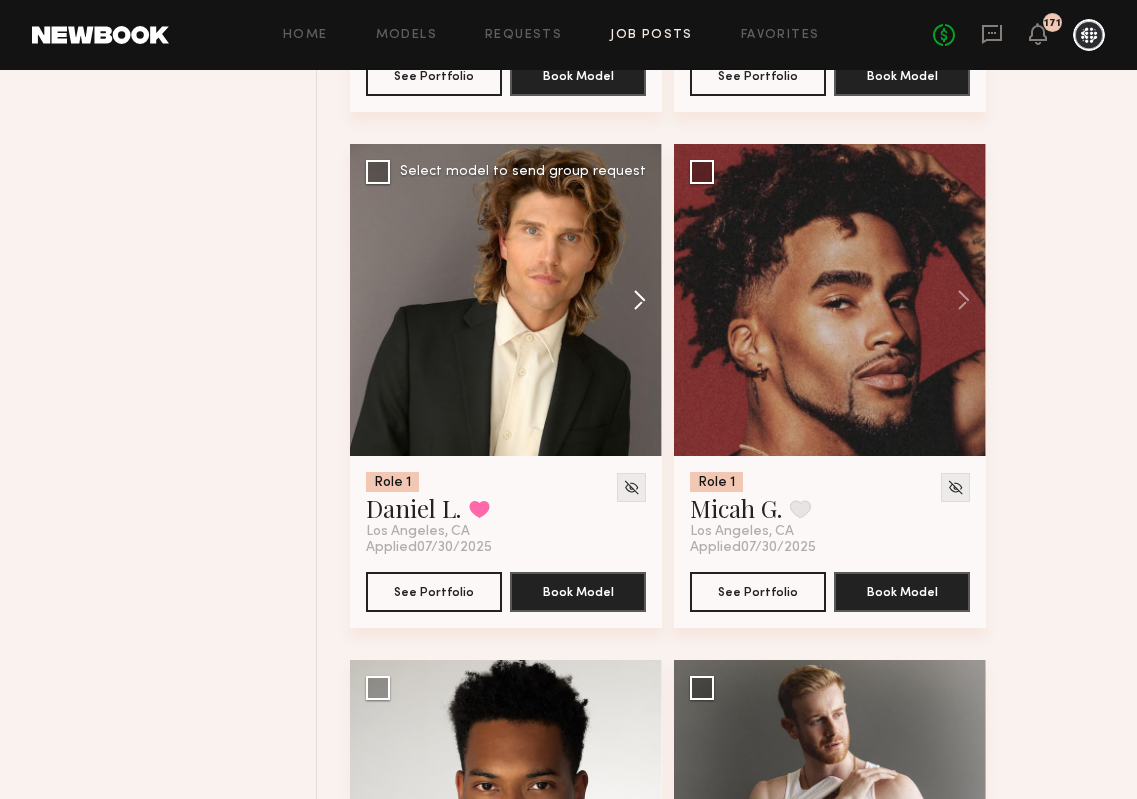 click 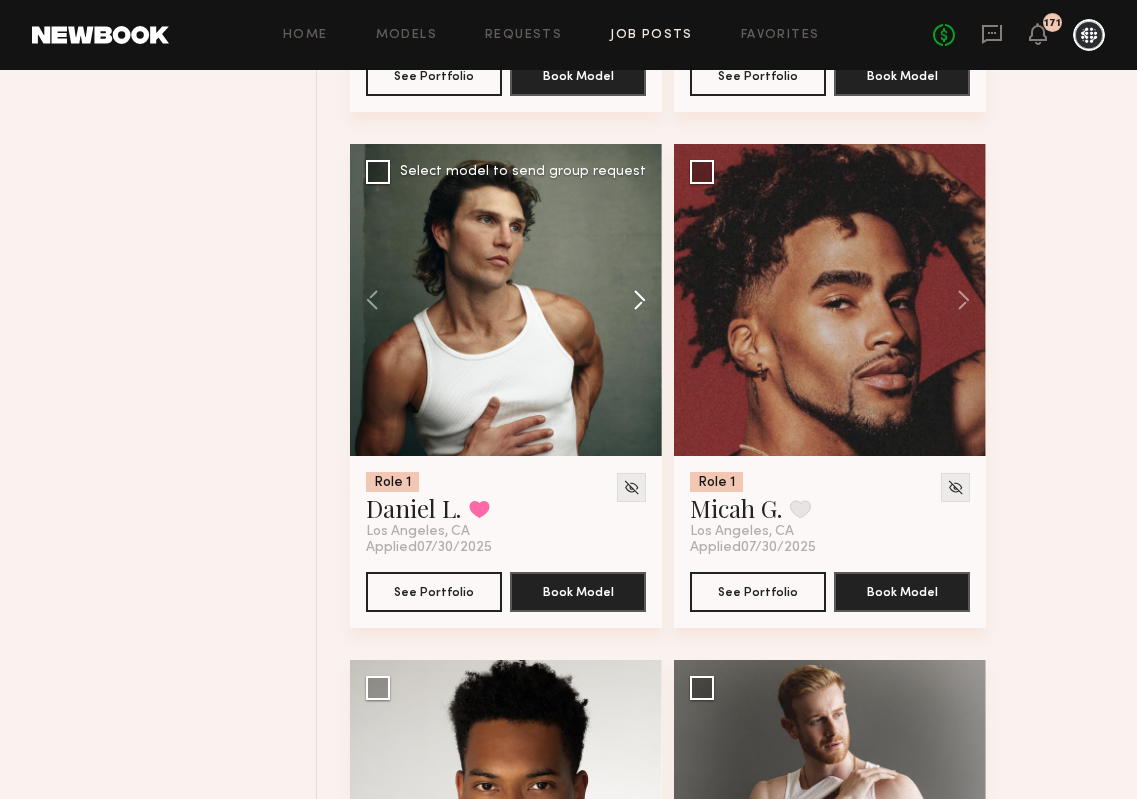 click 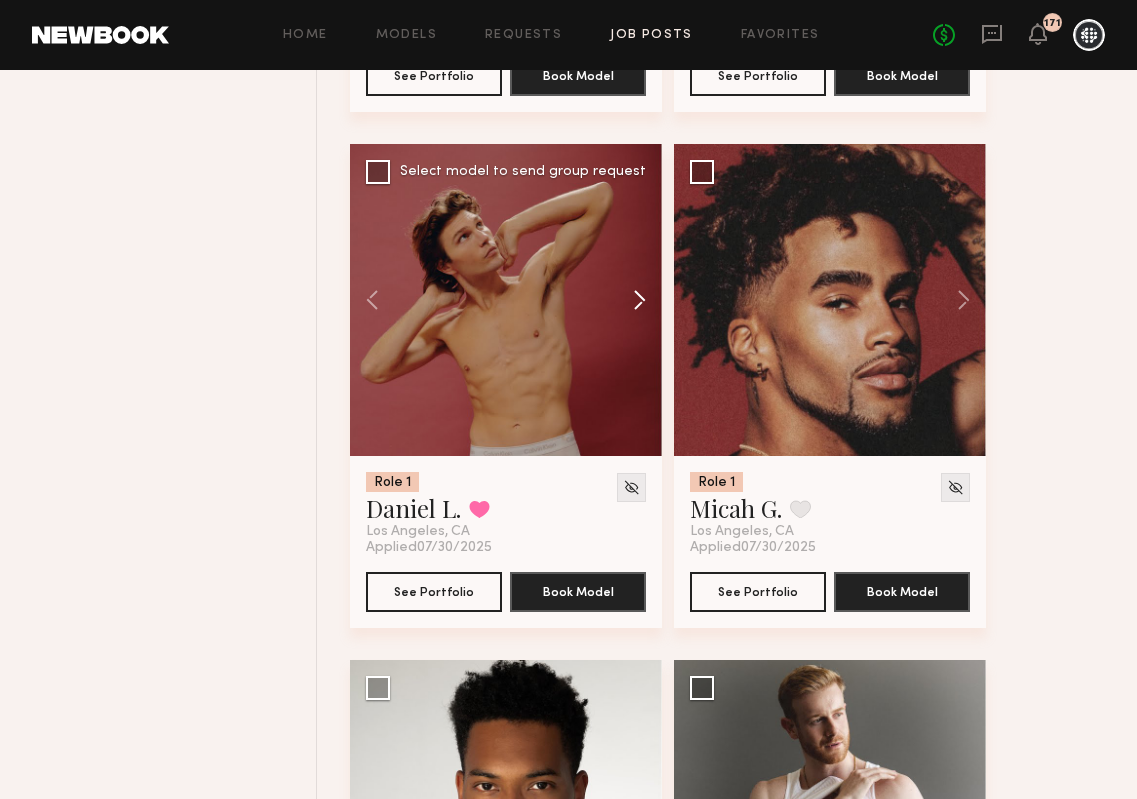 click 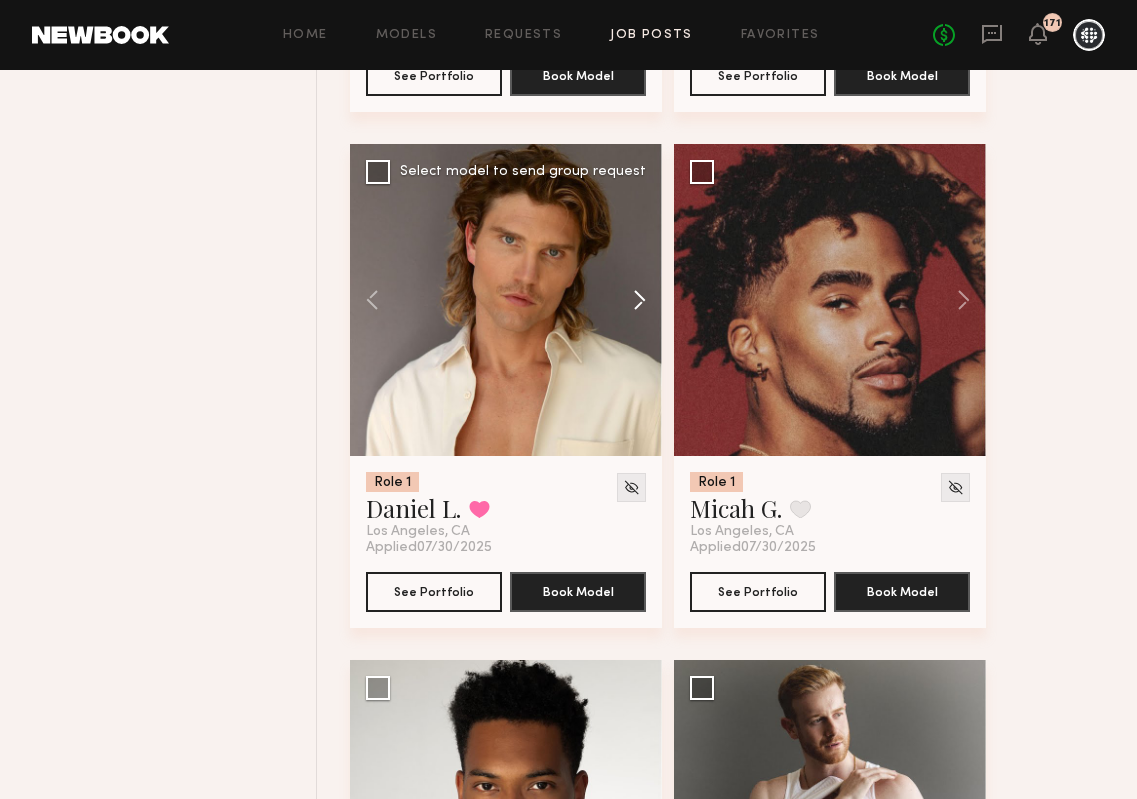 click 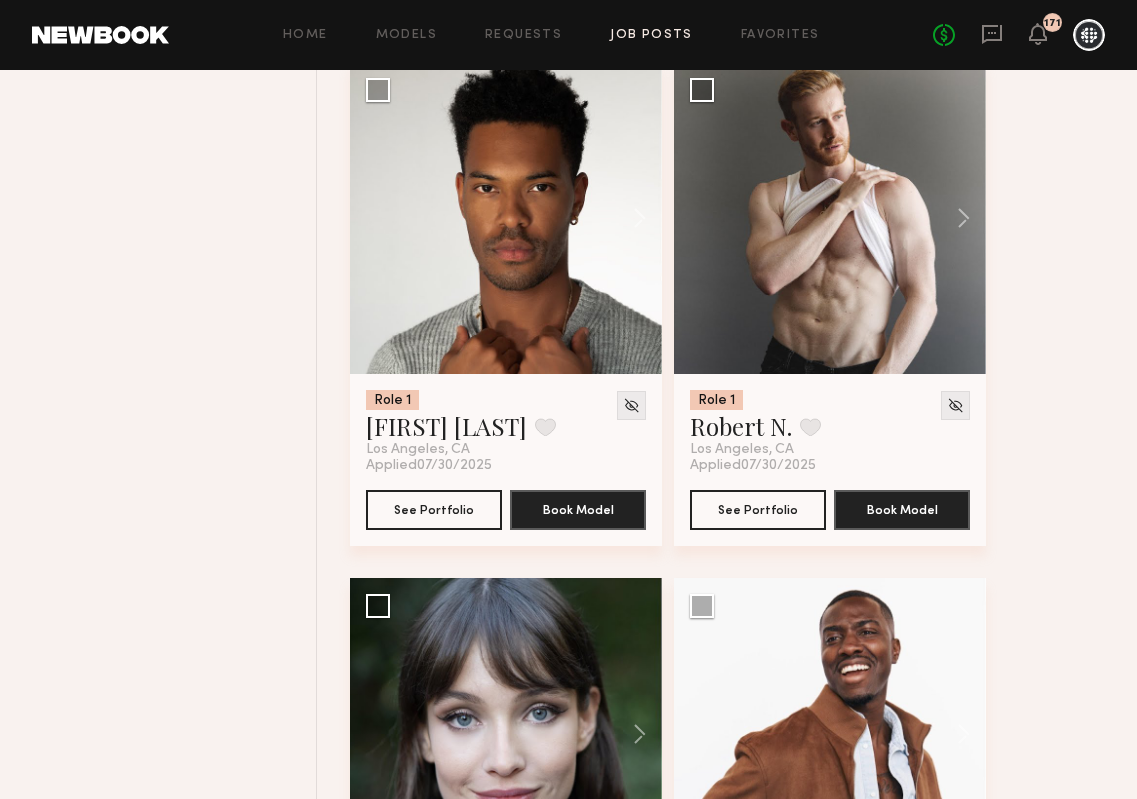 scroll, scrollTop: 8010, scrollLeft: 0, axis: vertical 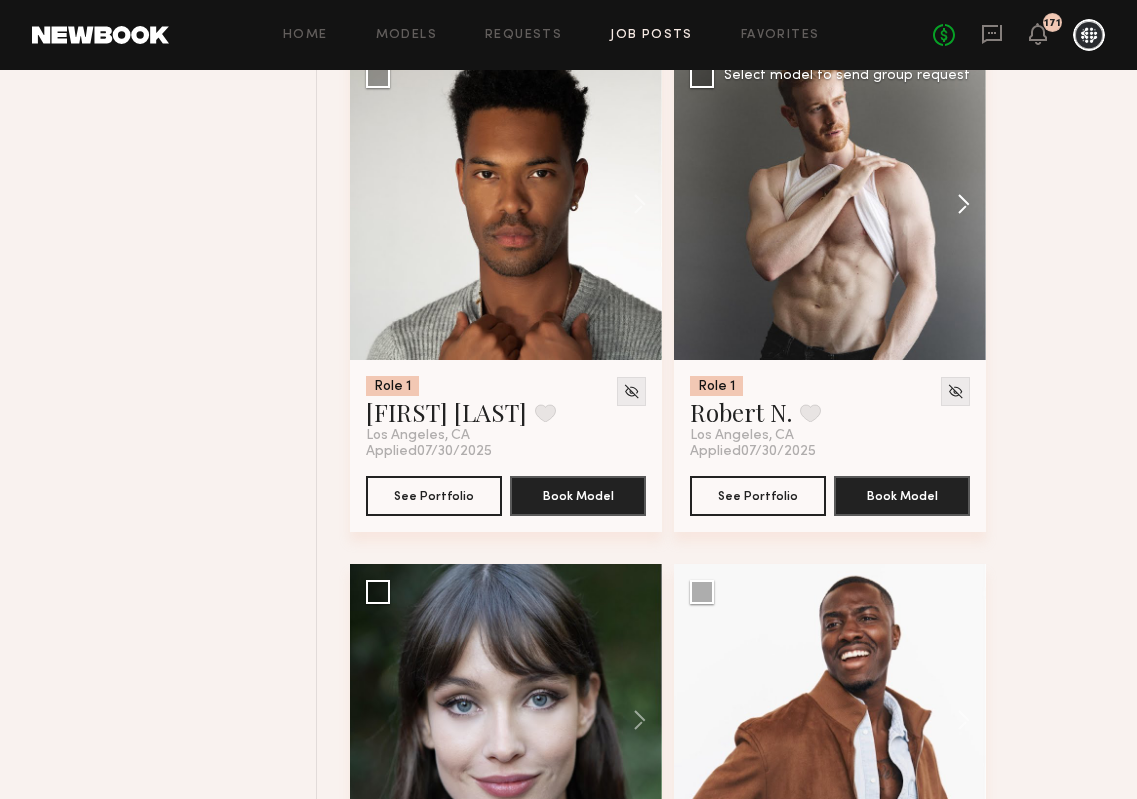 click 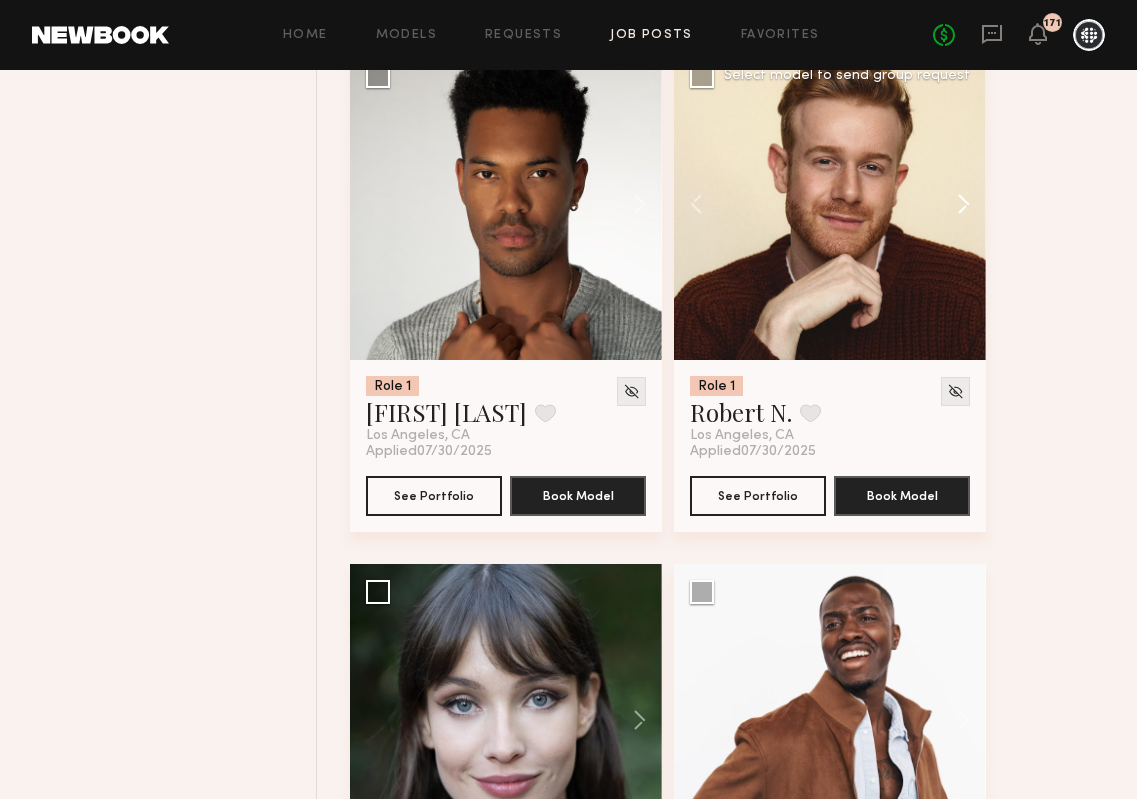 click 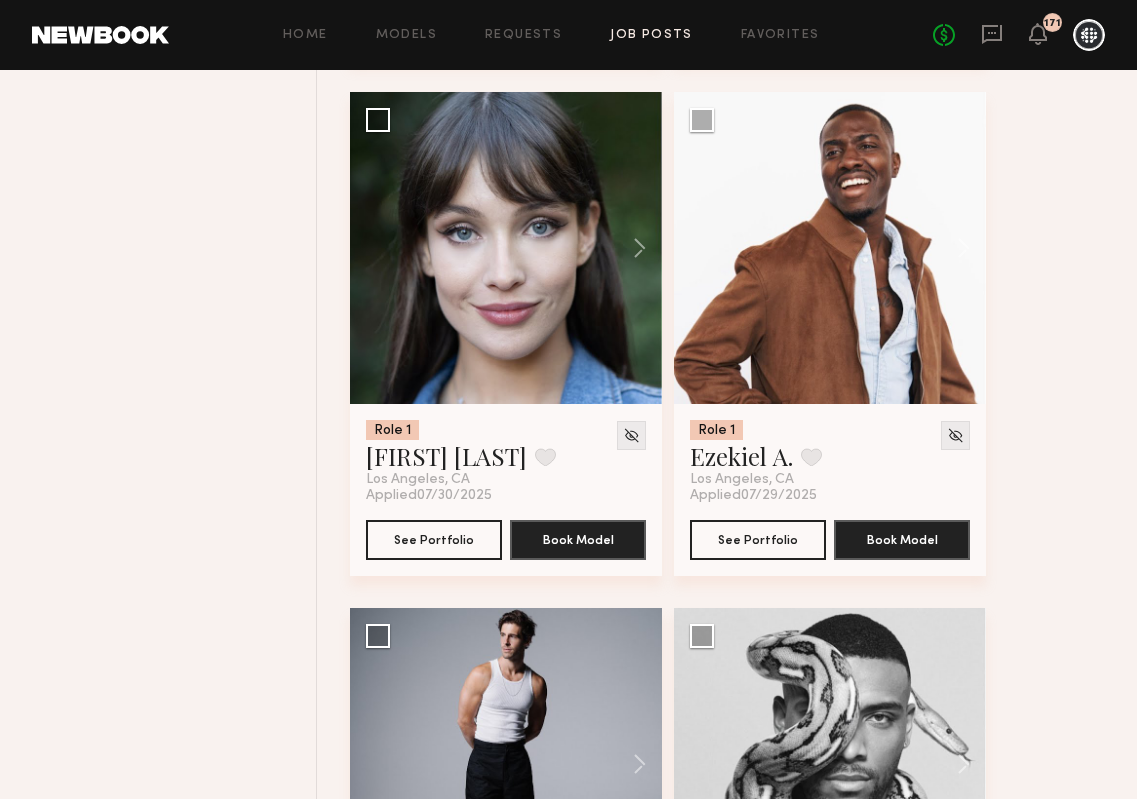 scroll, scrollTop: 8509, scrollLeft: 0, axis: vertical 